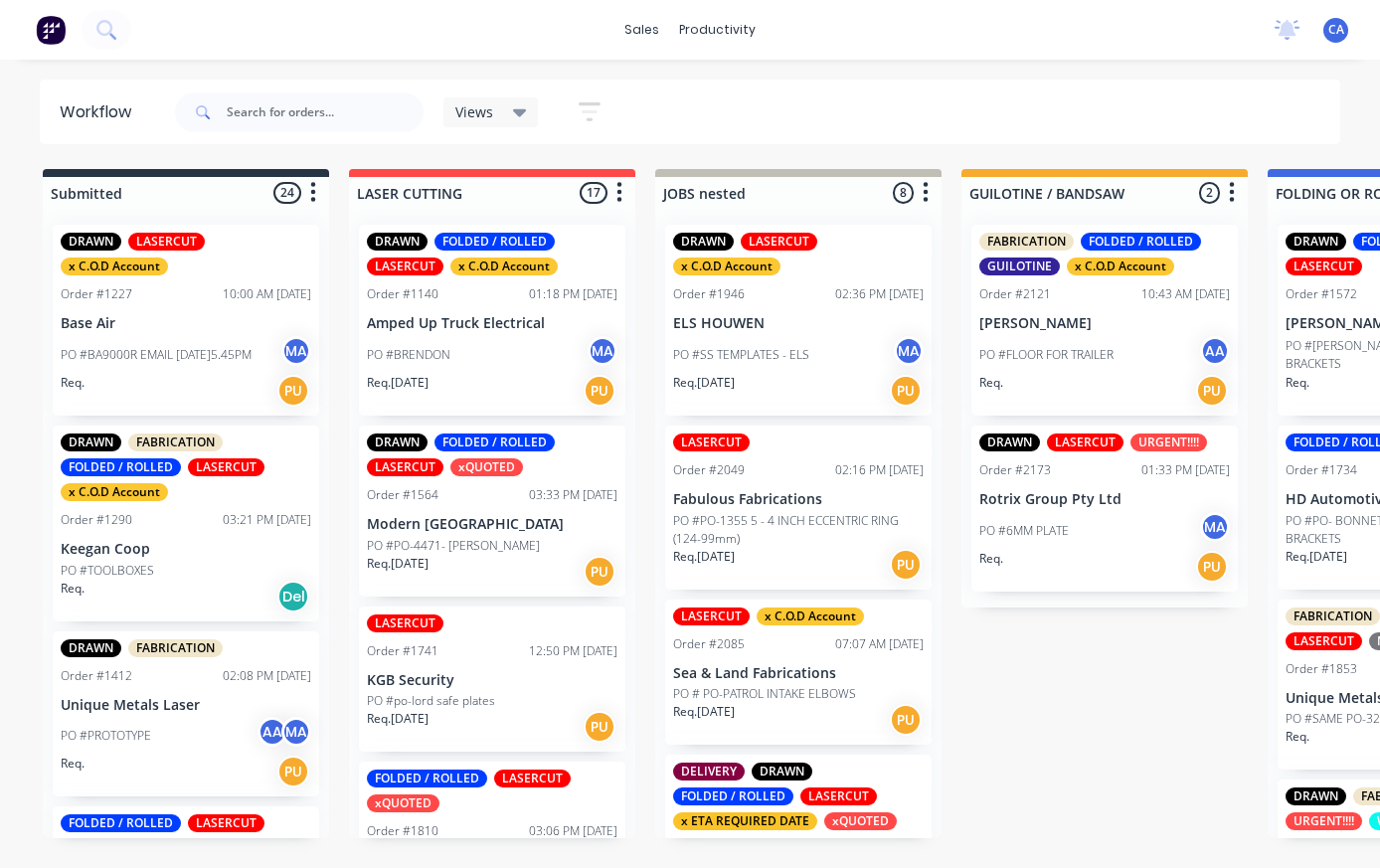 scroll, scrollTop: 0, scrollLeft: 1934, axis: horizontal 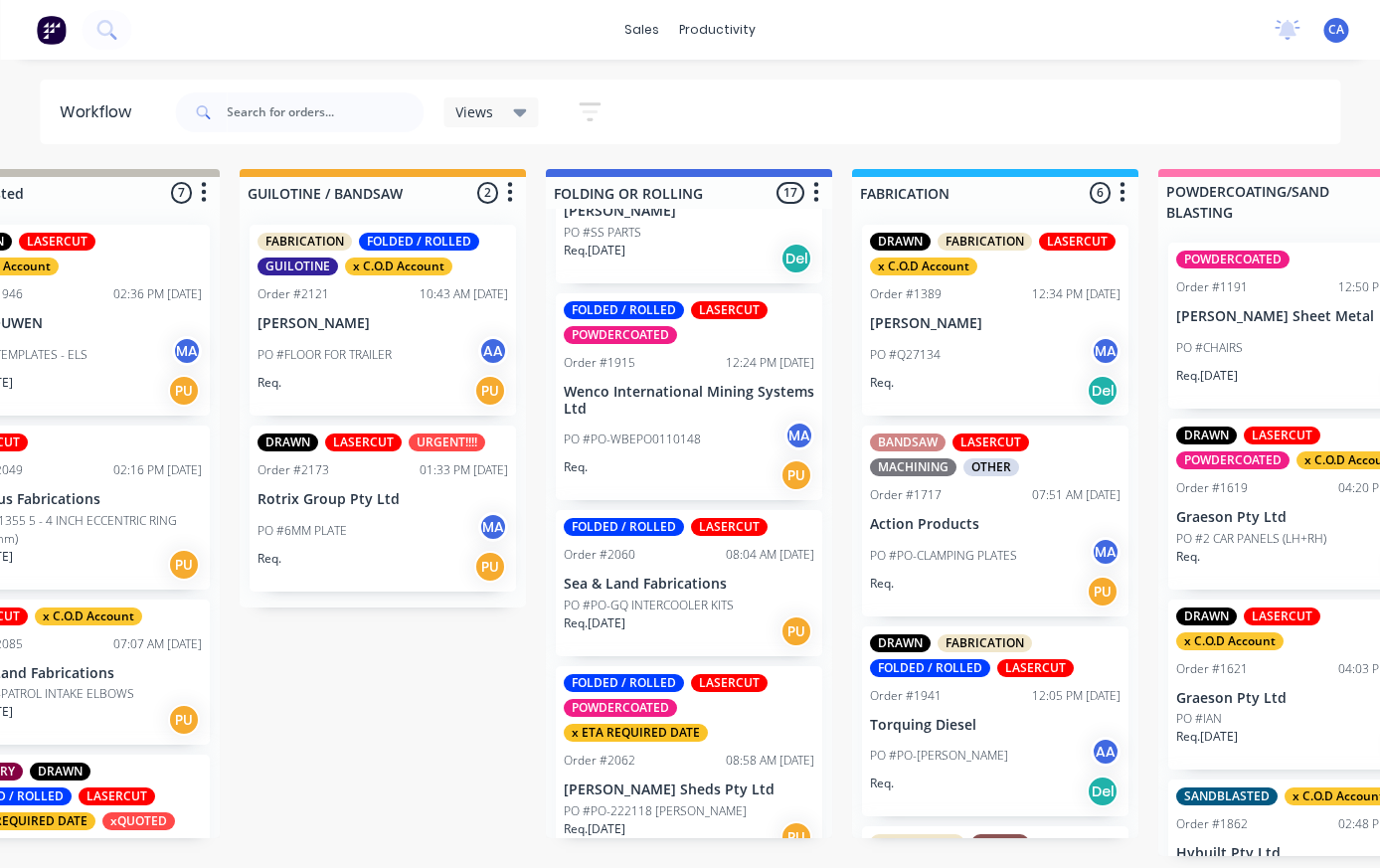 click on "Sea & Land Fabrications" at bounding box center (689, 584) 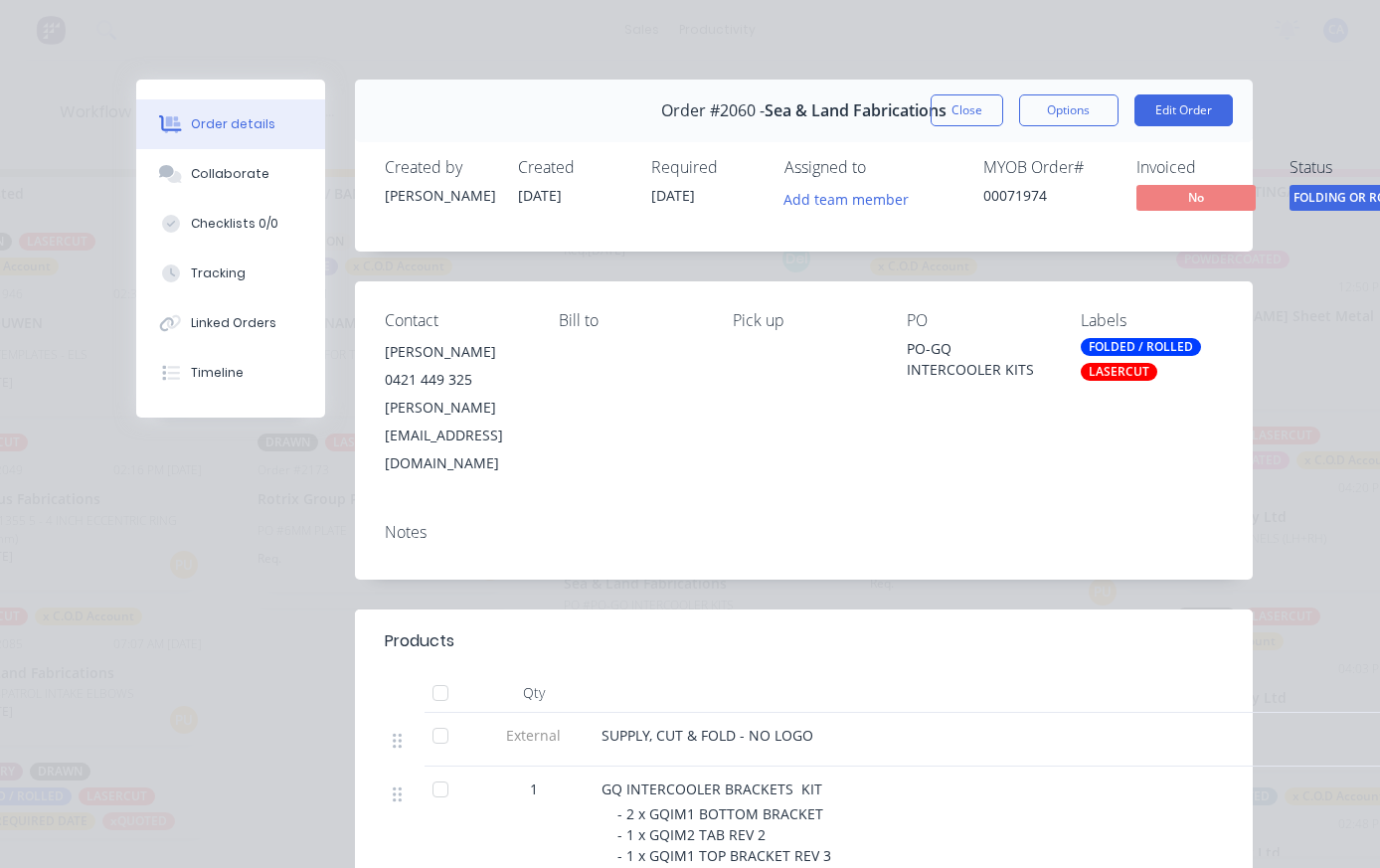 click on "Close" at bounding box center [966, 110] 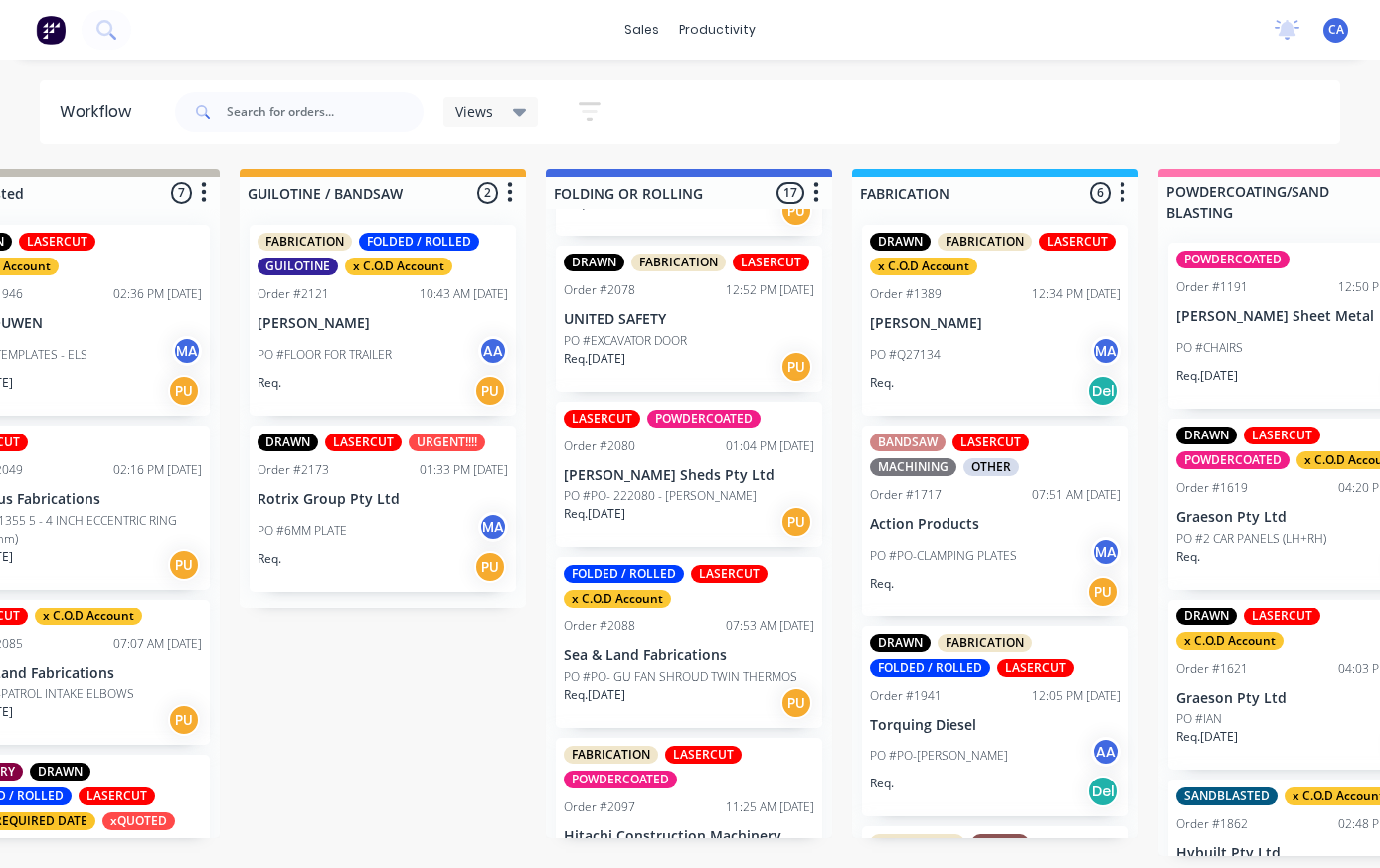 scroll, scrollTop: 1887, scrollLeft: 0, axis: vertical 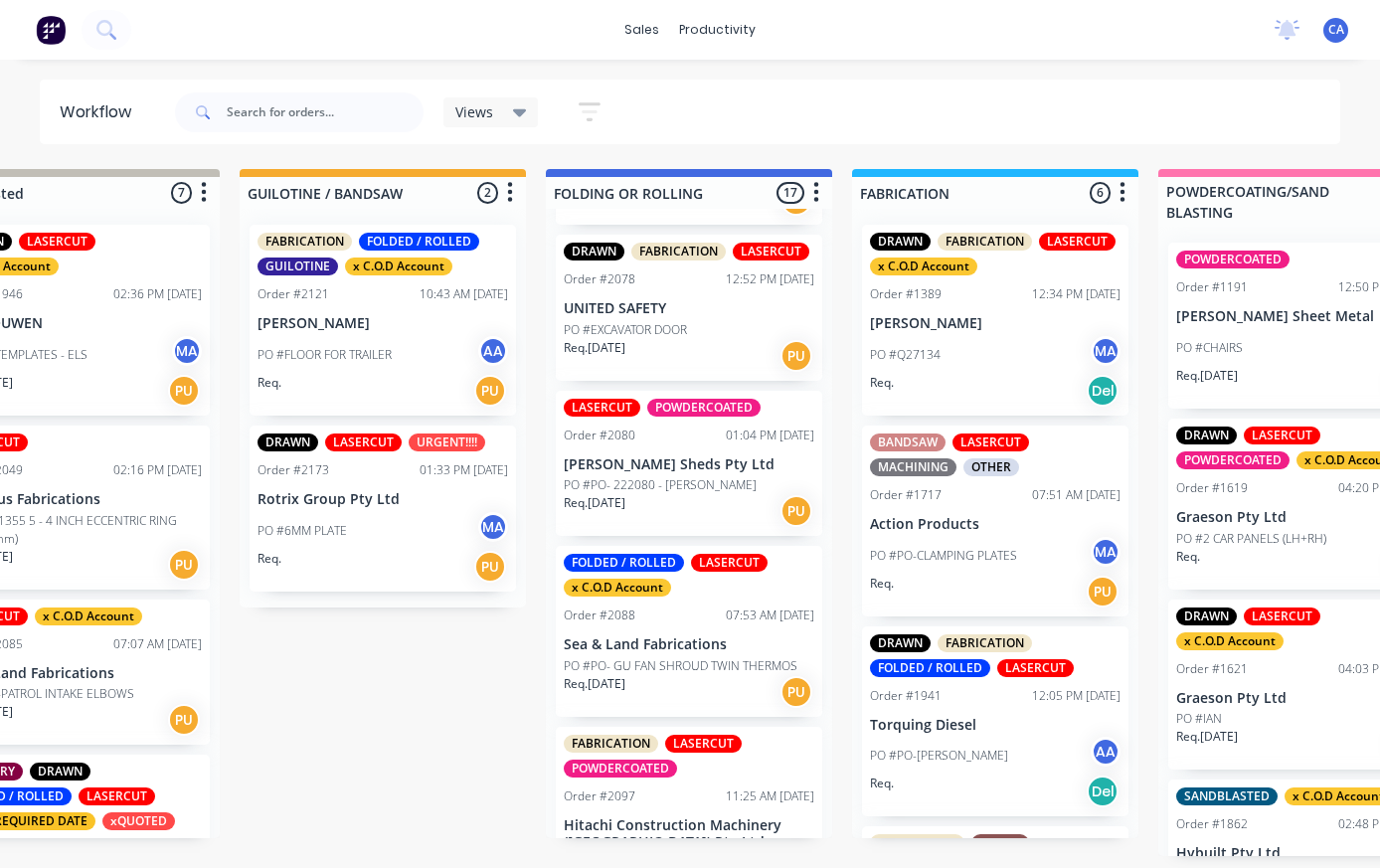 click on "Sea & Land Fabrications" at bounding box center (689, 644) 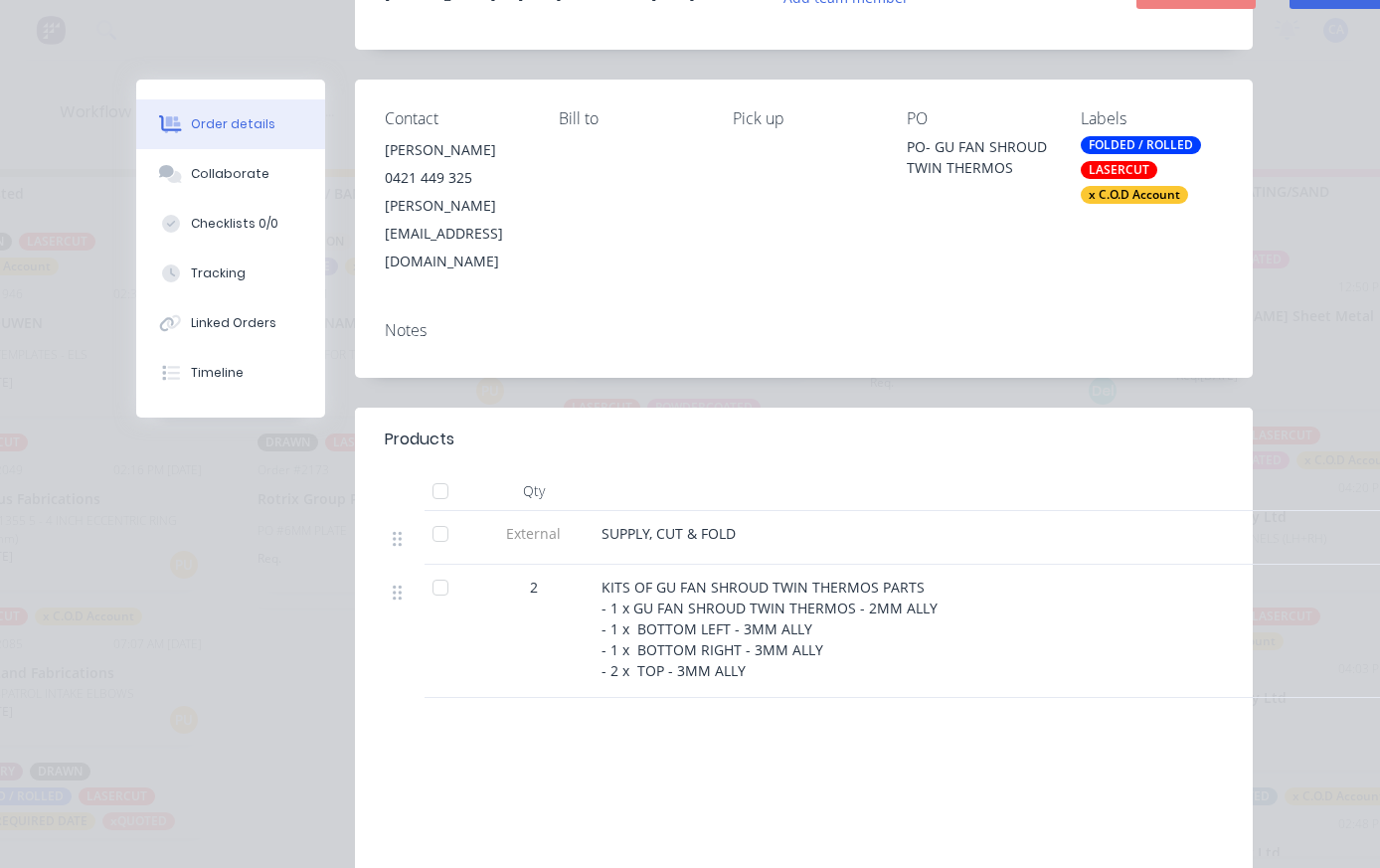 scroll, scrollTop: 203, scrollLeft: 0, axis: vertical 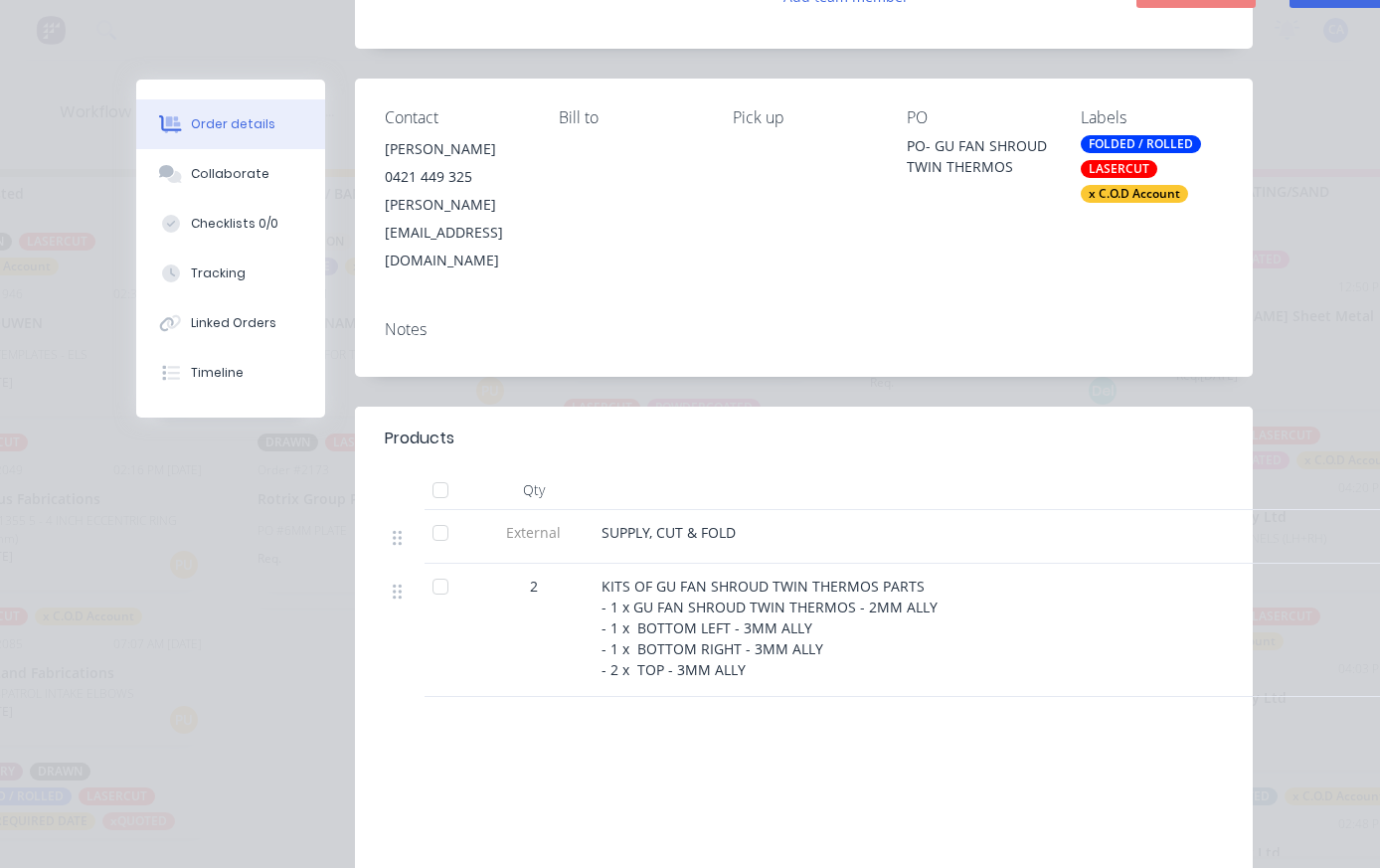 click on "Collaborate" at bounding box center (230, 174) 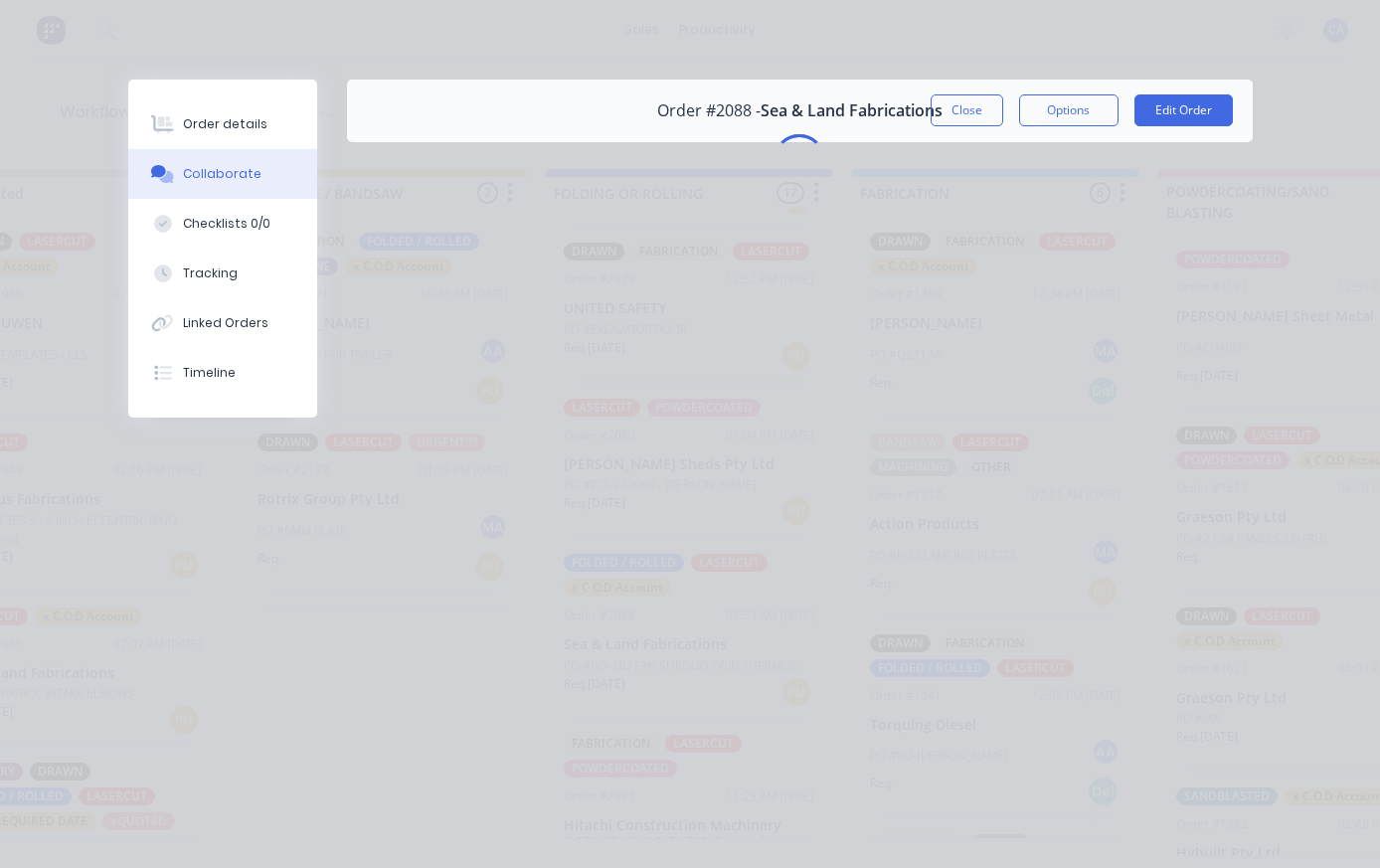 scroll, scrollTop: 0, scrollLeft: 0, axis: both 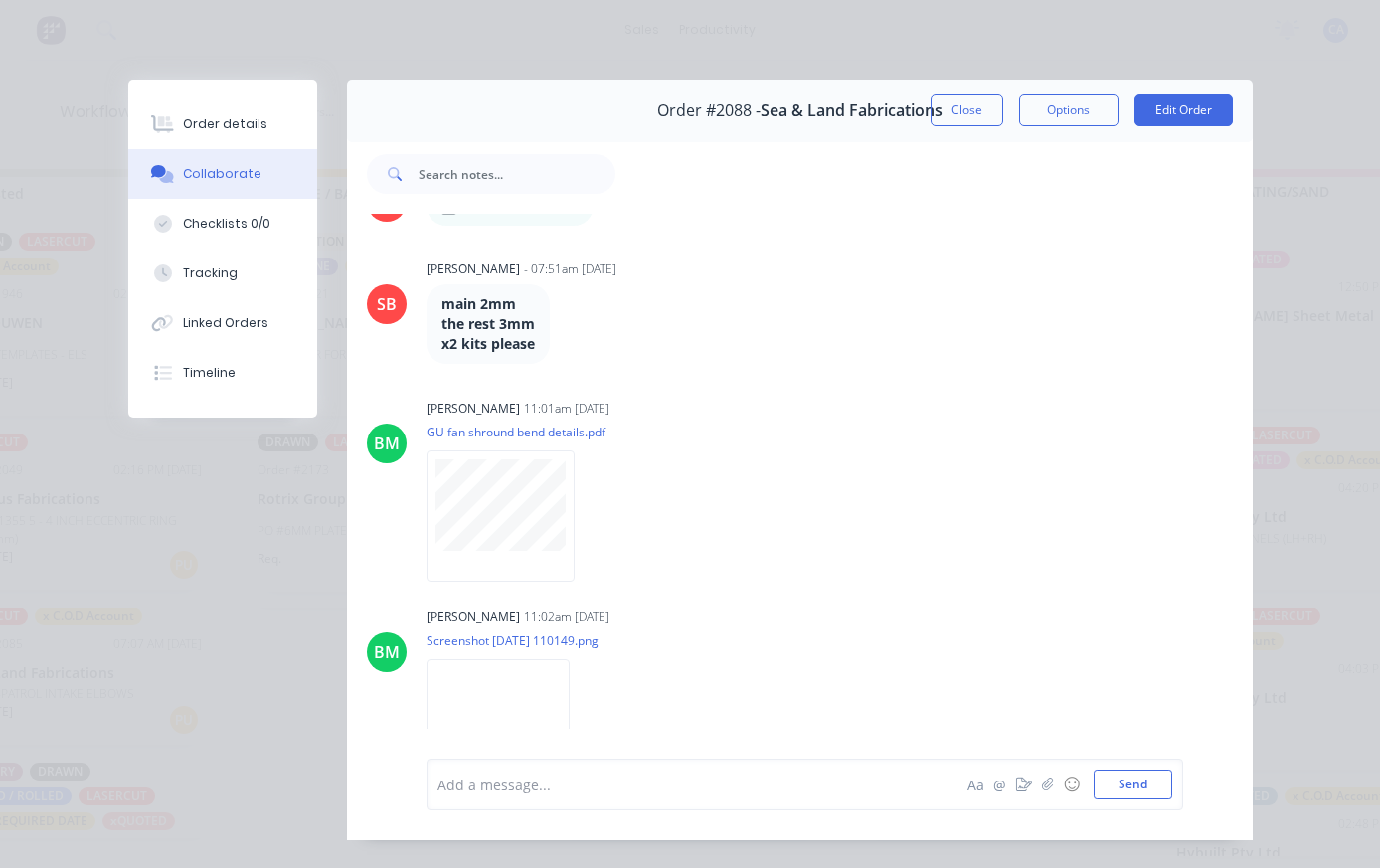 click at bounding box center (1048, 784) 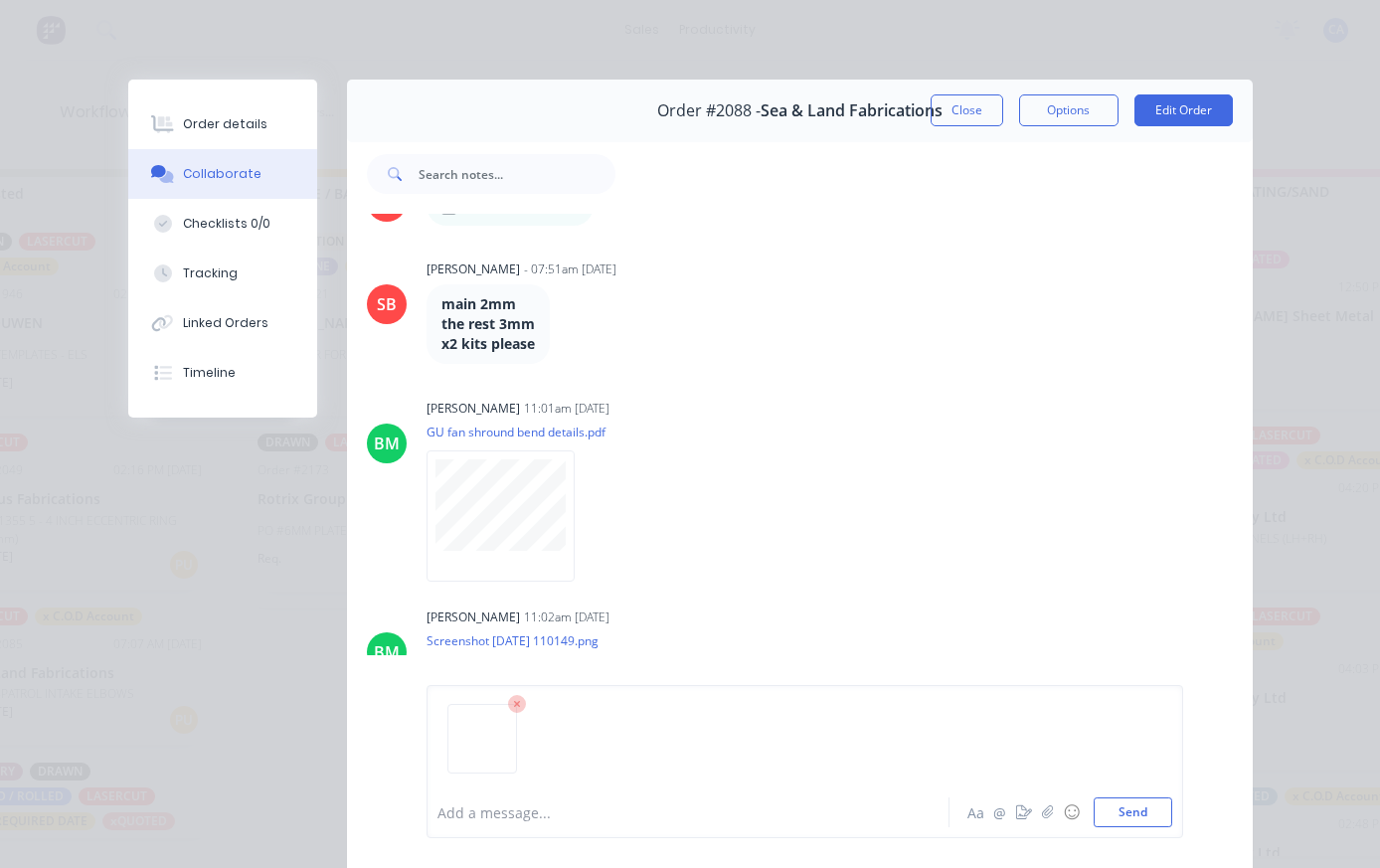 click on "Send" at bounding box center [1132, 812] 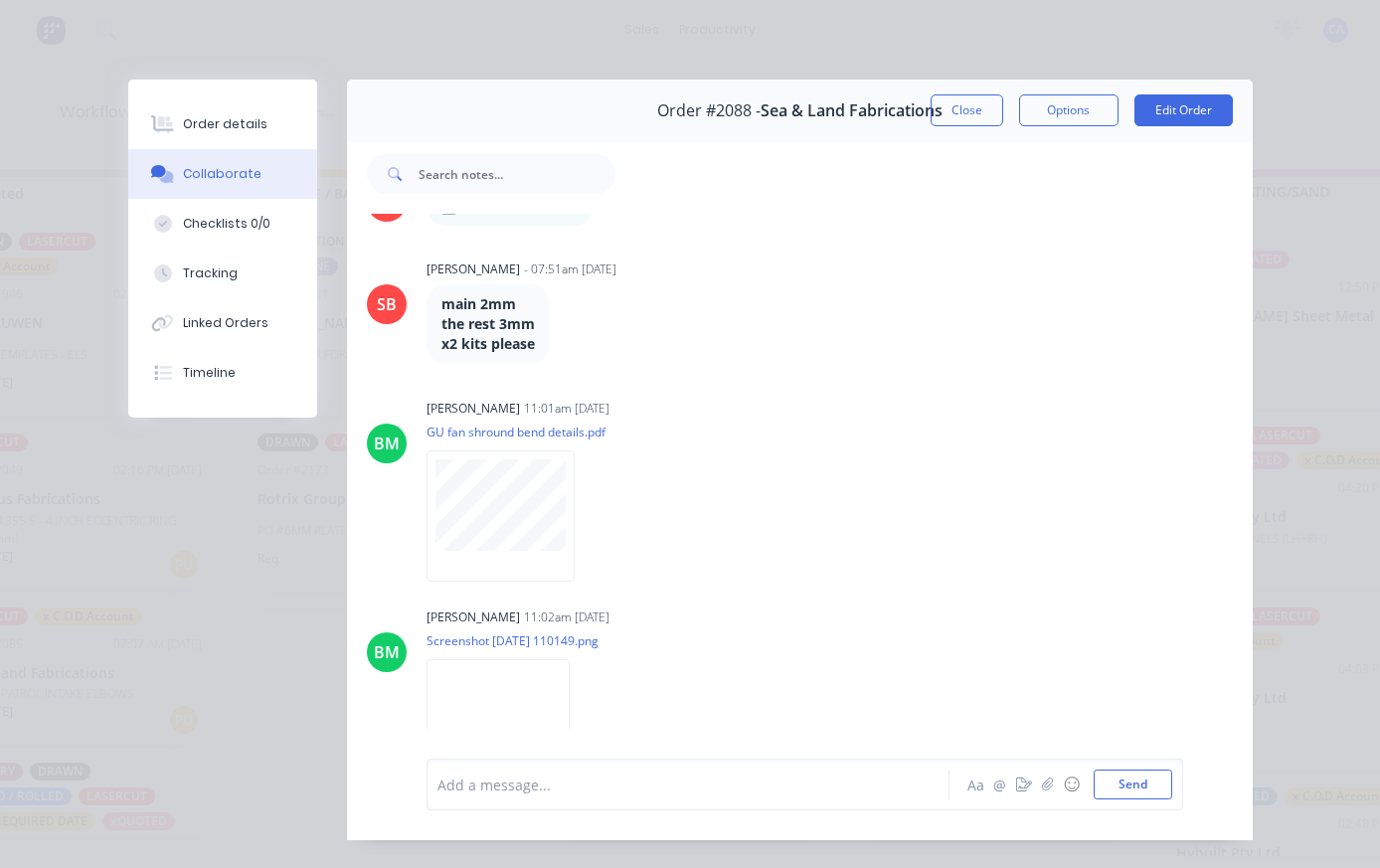 scroll, scrollTop: 798, scrollLeft: 0, axis: vertical 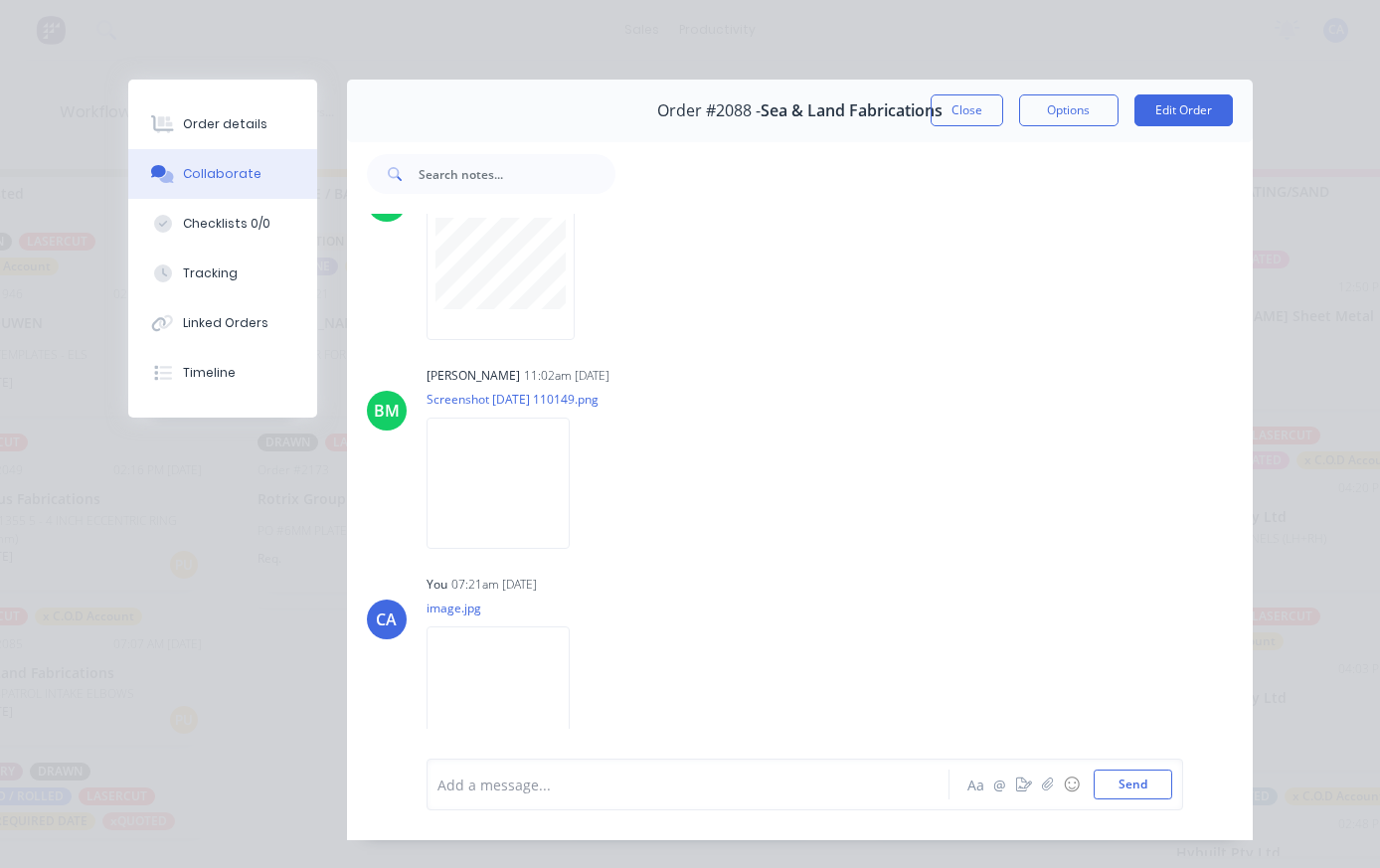 click on "Close" at bounding box center (966, 110) 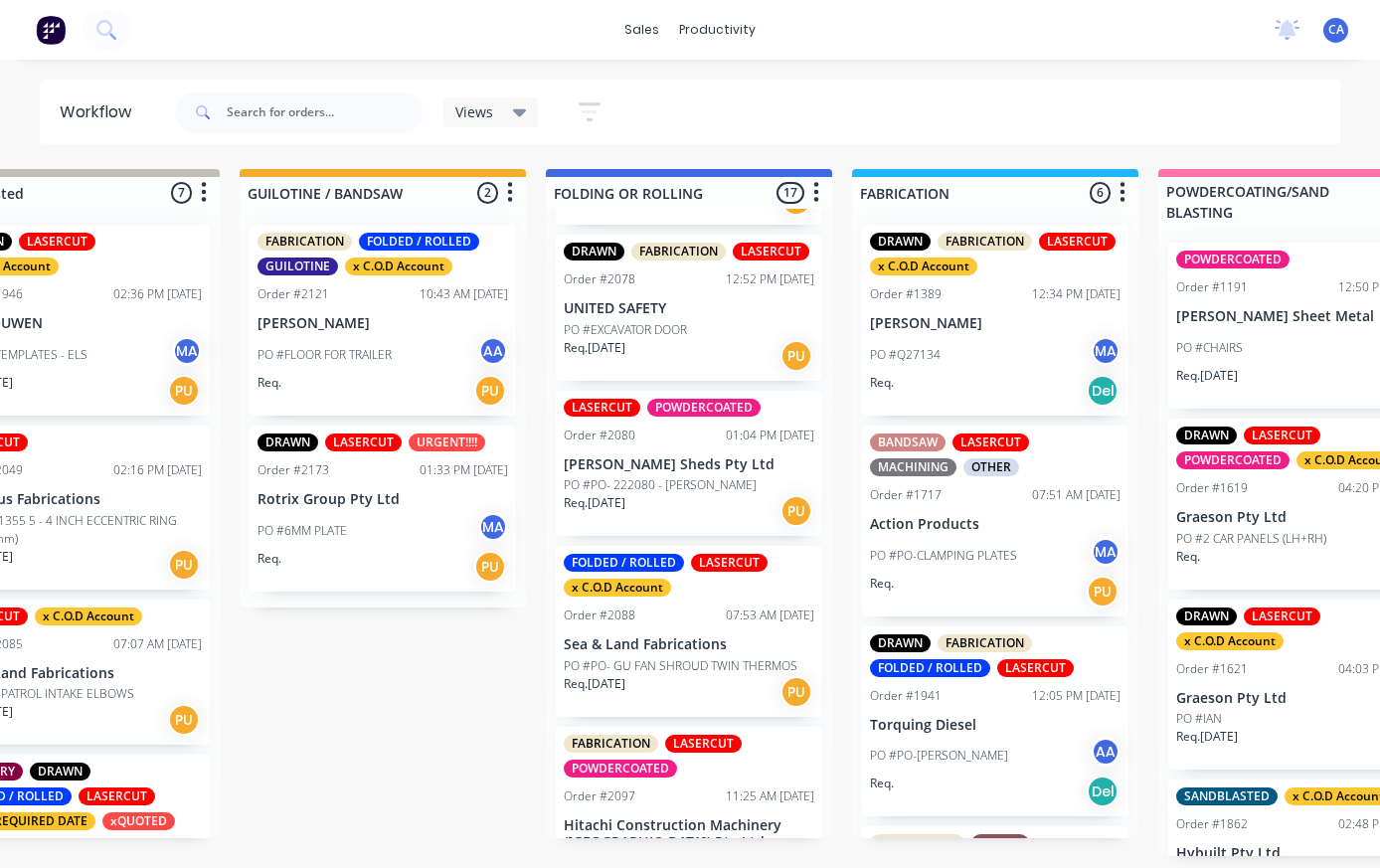click on "Submitted 24 Sort By Created date Required date Order number Customer name Most recent DRAWN LASERCUT x C.O.D Account Order #1227 10:00 AM [DATE] Base Air PO #BA9000R
EMAIL [DATE]5.45PM MA Req. PU DRAWN FABRICATION FOLDED / ROLLED LASERCUT x C.O.D Account Order #1290 03:21 PM [DATE] Keegan Coop PO #TOOLBOXES Req. Del DRAWN FABRICATION Order #1412 02:08 PM [DATE] Unique Metals Laser PO #PROTOTYPE AA MA Req. PU FOLDED / ROLLED LASERCUT Order #1450 03:28 PM [DATE] Action Products  PO #[PERSON_NAME] [DATE] Req. [DATE] Del FABRICATION POWDERCOATED X OUTSOURCED MATERIAL REQUIRED Order #1499 08:11 AM [DATE] IronBark NSW PO #QUOTE 9 GILIA CRT AA MA Req. PU FABRICATION FOLDED / ROLLED LASERCUT Order #1584 03:57 PM [DATE] SEQ Cranes PO #CANOPY ROOF BASKETS Req. [DATE] PU LASERCUT x C.O.D Account Order #1587 09:58 AM [DATE] Turbotech QLD PO #QUOTED
[DATE] 8:58 AM Req. [DATE] Del DRAWN FABRICATION LASERCUT POWDERCOATED WELD xQUOTED Order #1602 08:08 AM [DATE] Lifeflight Australia Ltd" at bounding box center [1930, 512] 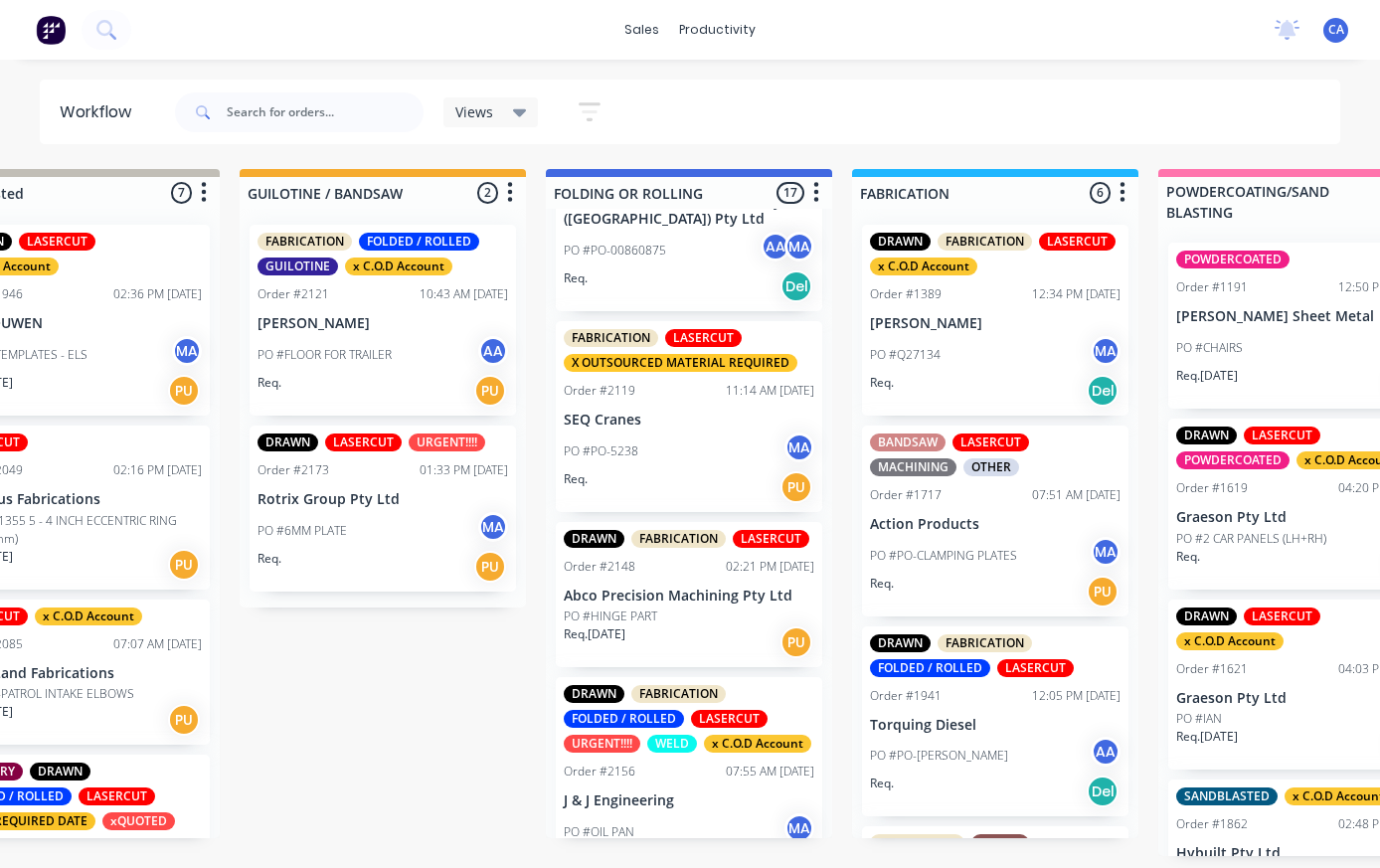 scroll, scrollTop: 2510, scrollLeft: 0, axis: vertical 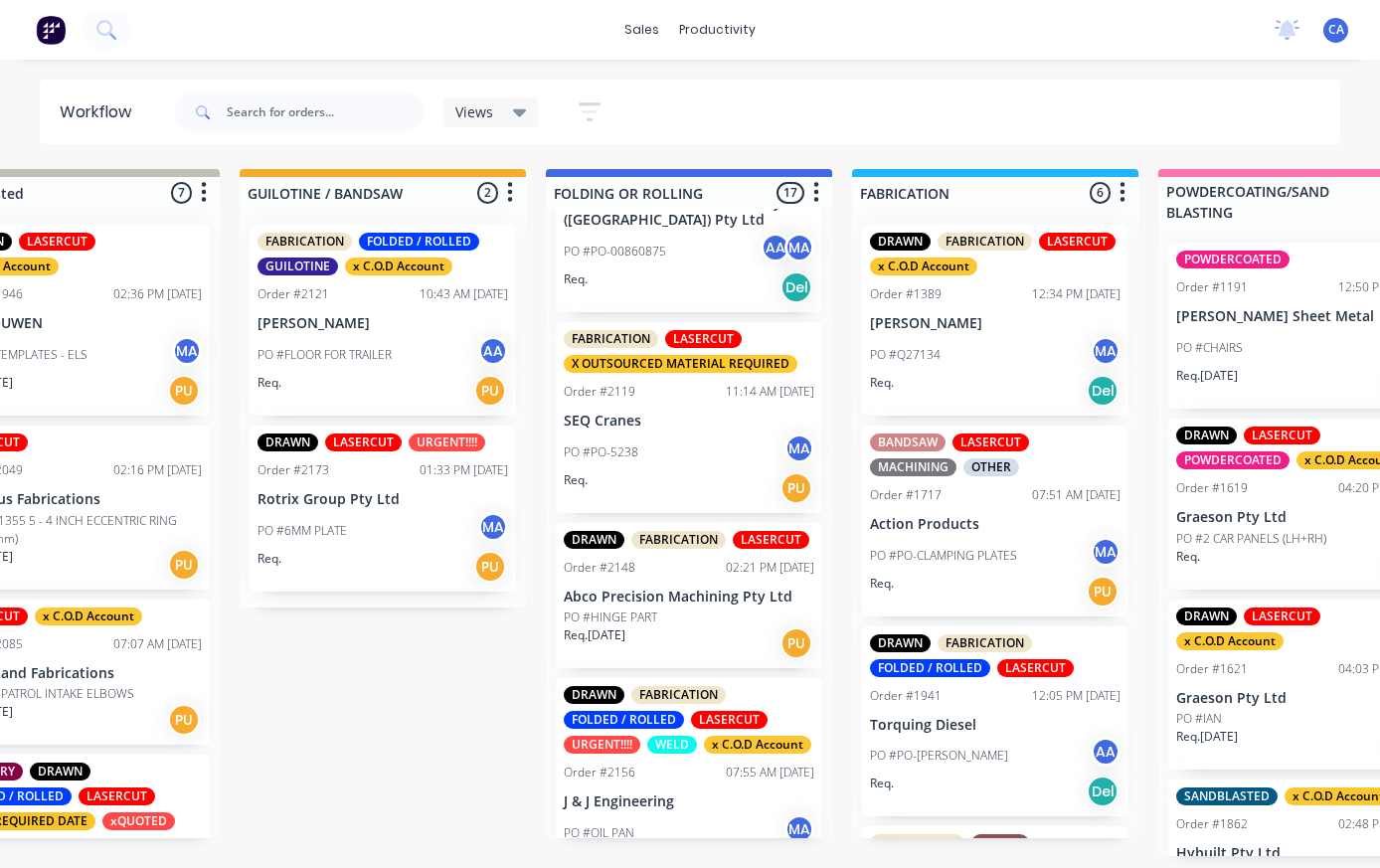 click on "PO #HINGE PART" at bounding box center (689, 617) 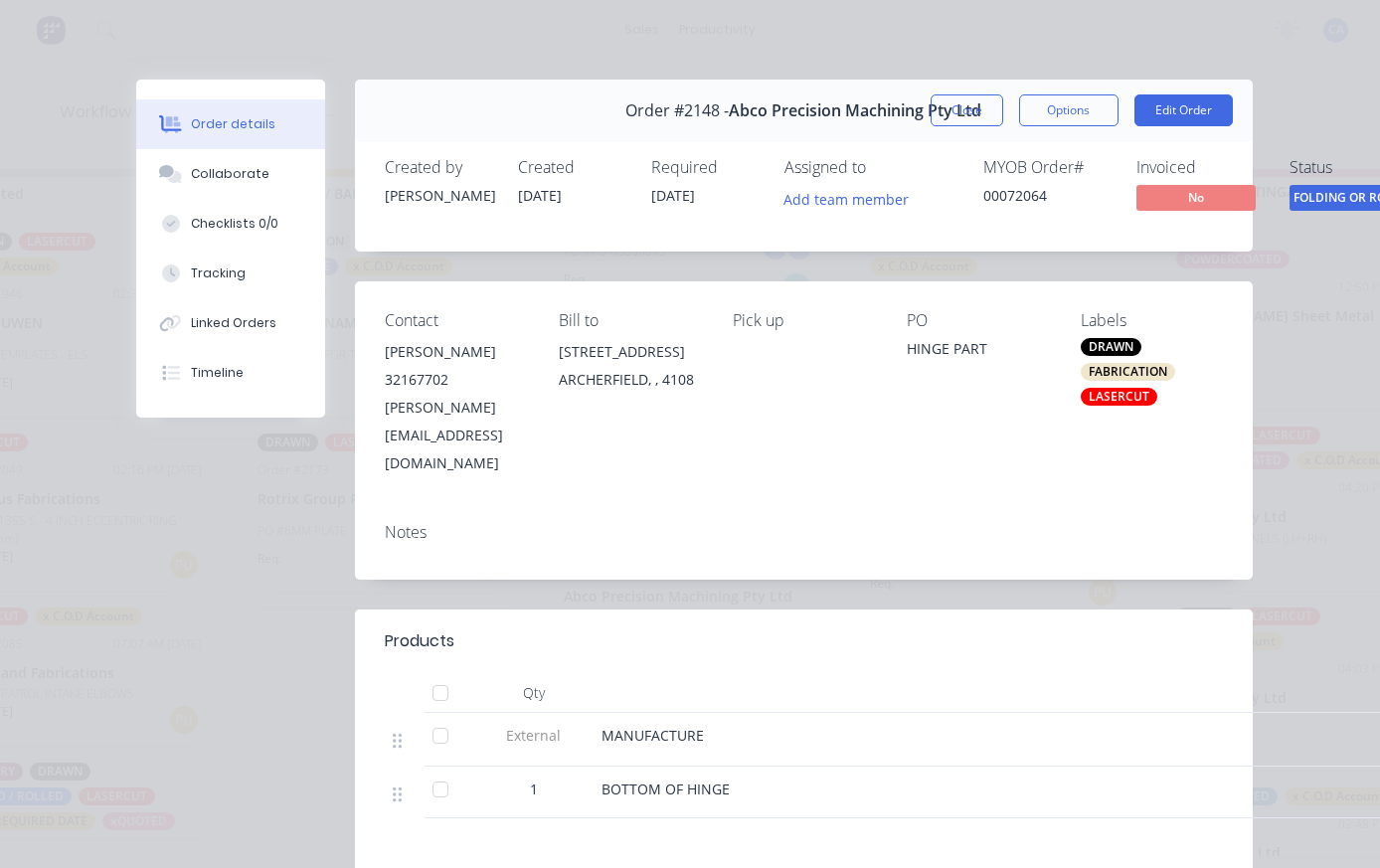 click on "Collaborate" at bounding box center (231, 174) 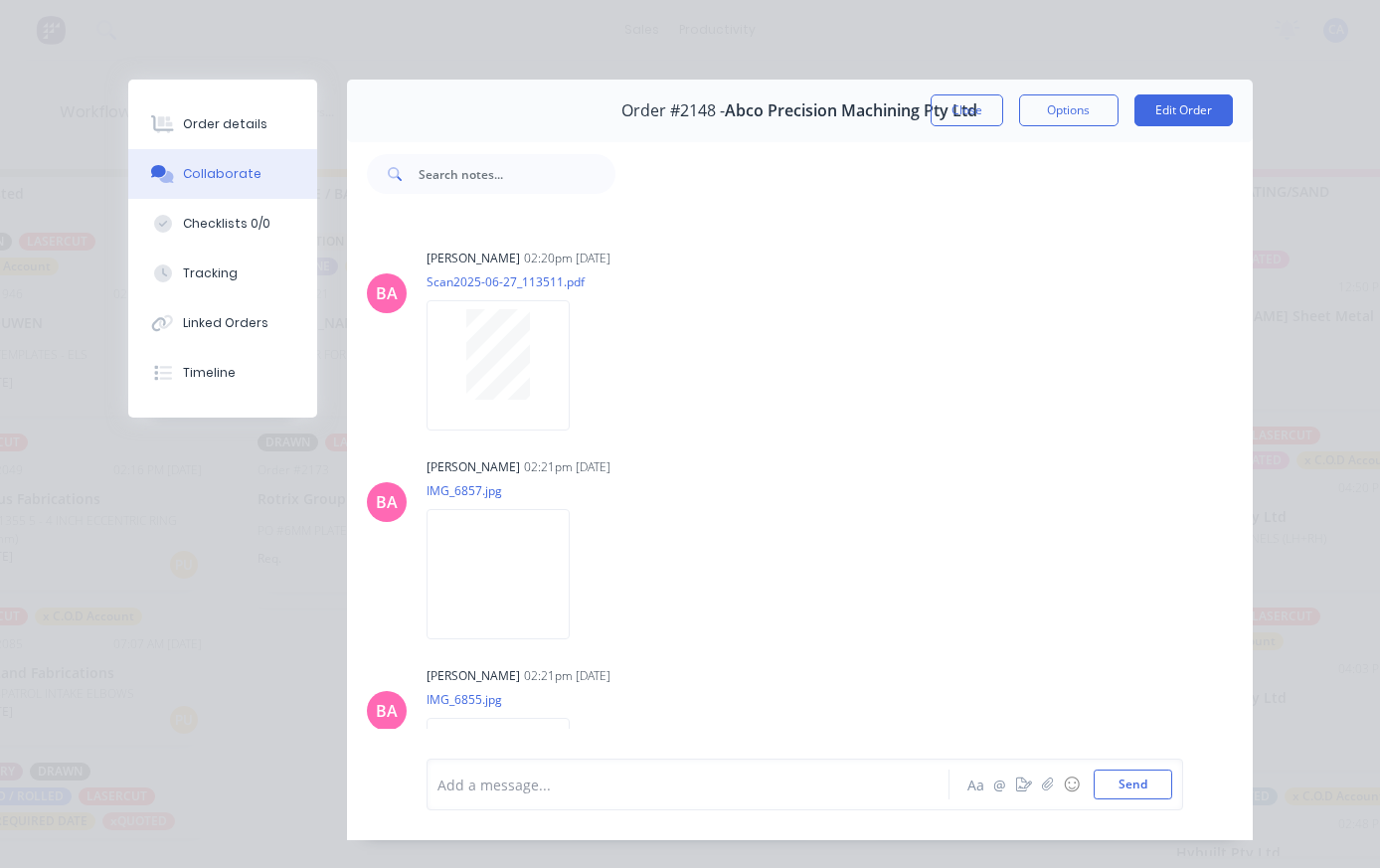 scroll, scrollTop: 0, scrollLeft: 0, axis: both 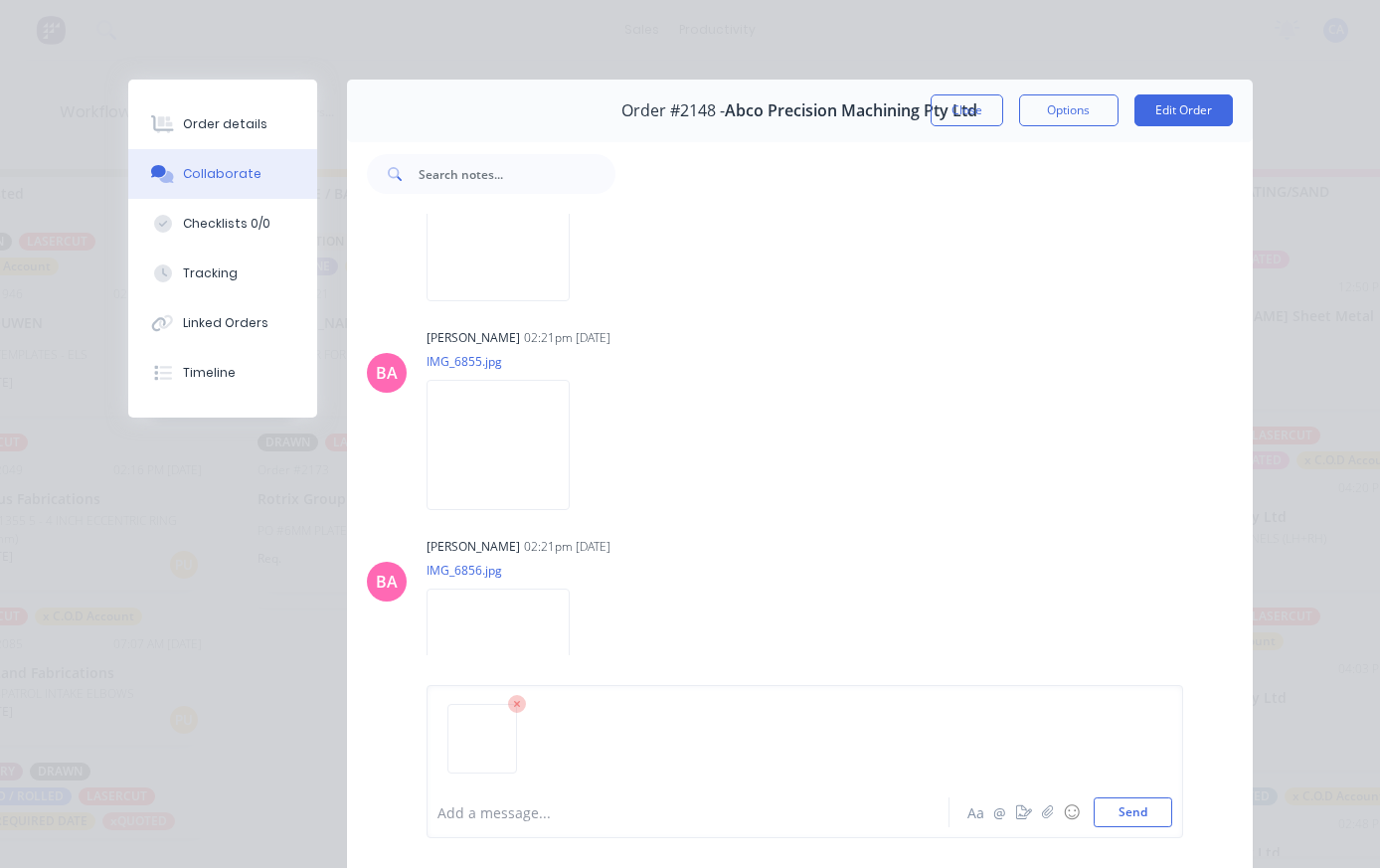 click on "Send" at bounding box center [1132, 812] 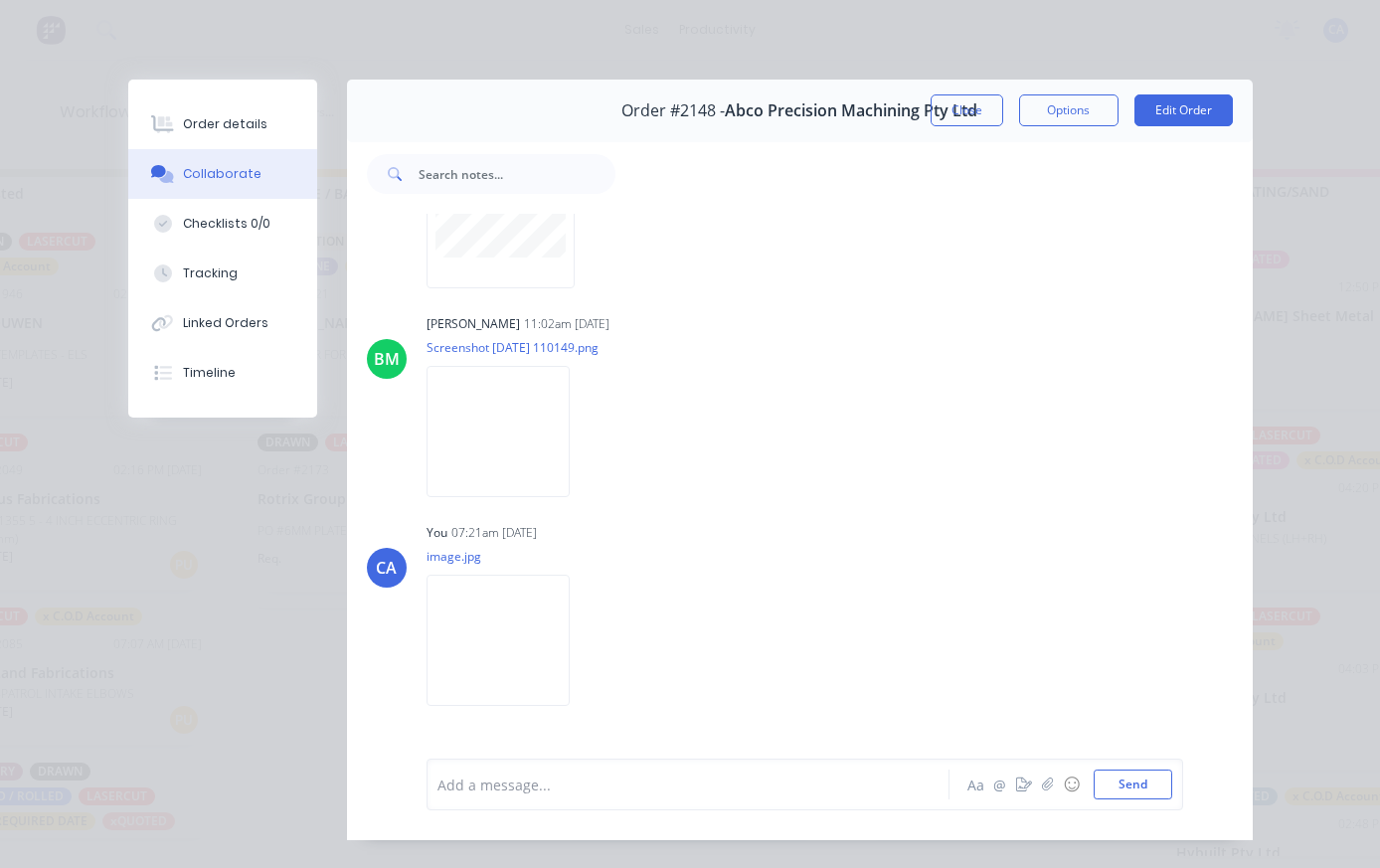 scroll, scrollTop: 922, scrollLeft: 0, axis: vertical 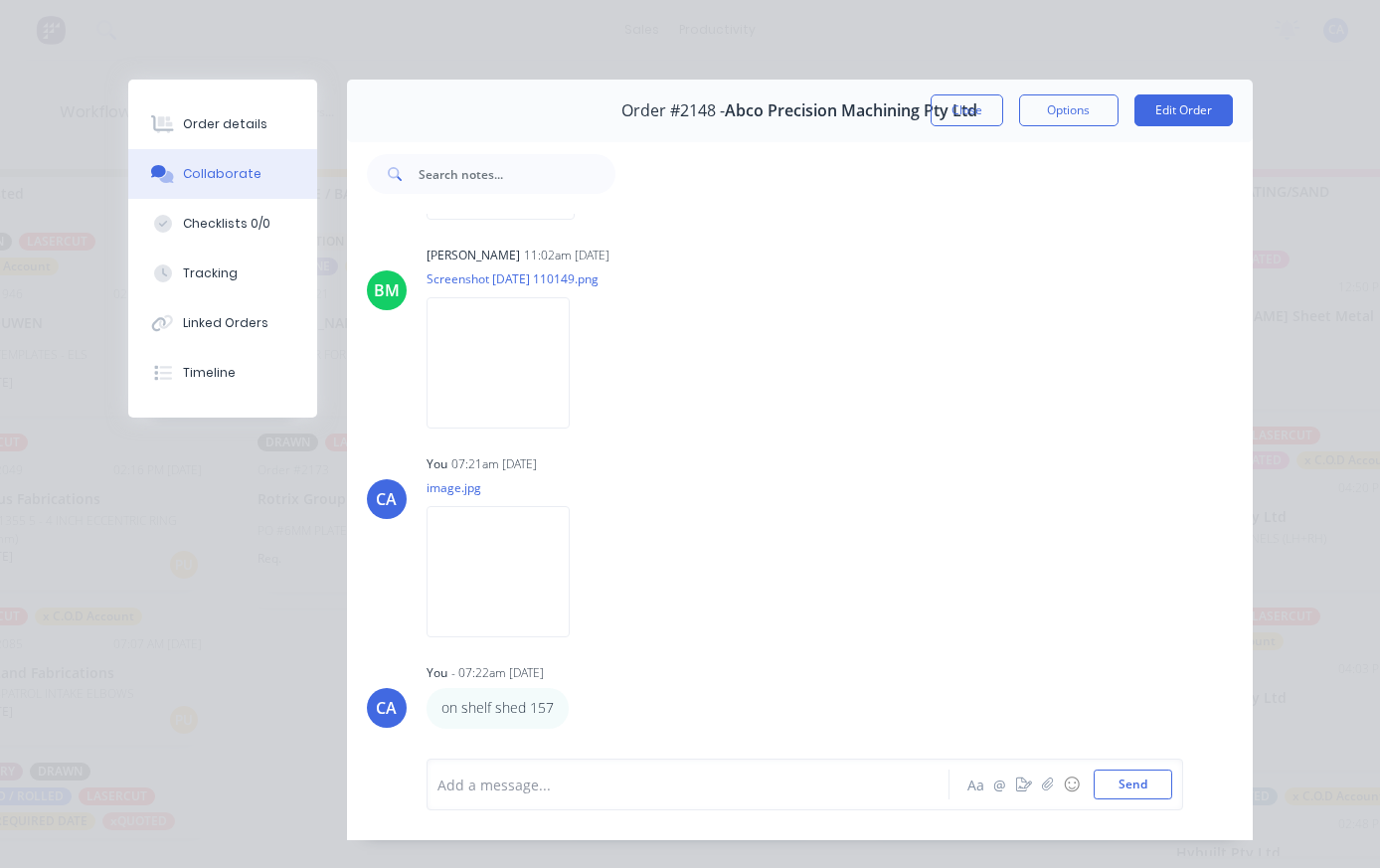 click on "Close" at bounding box center [966, 110] 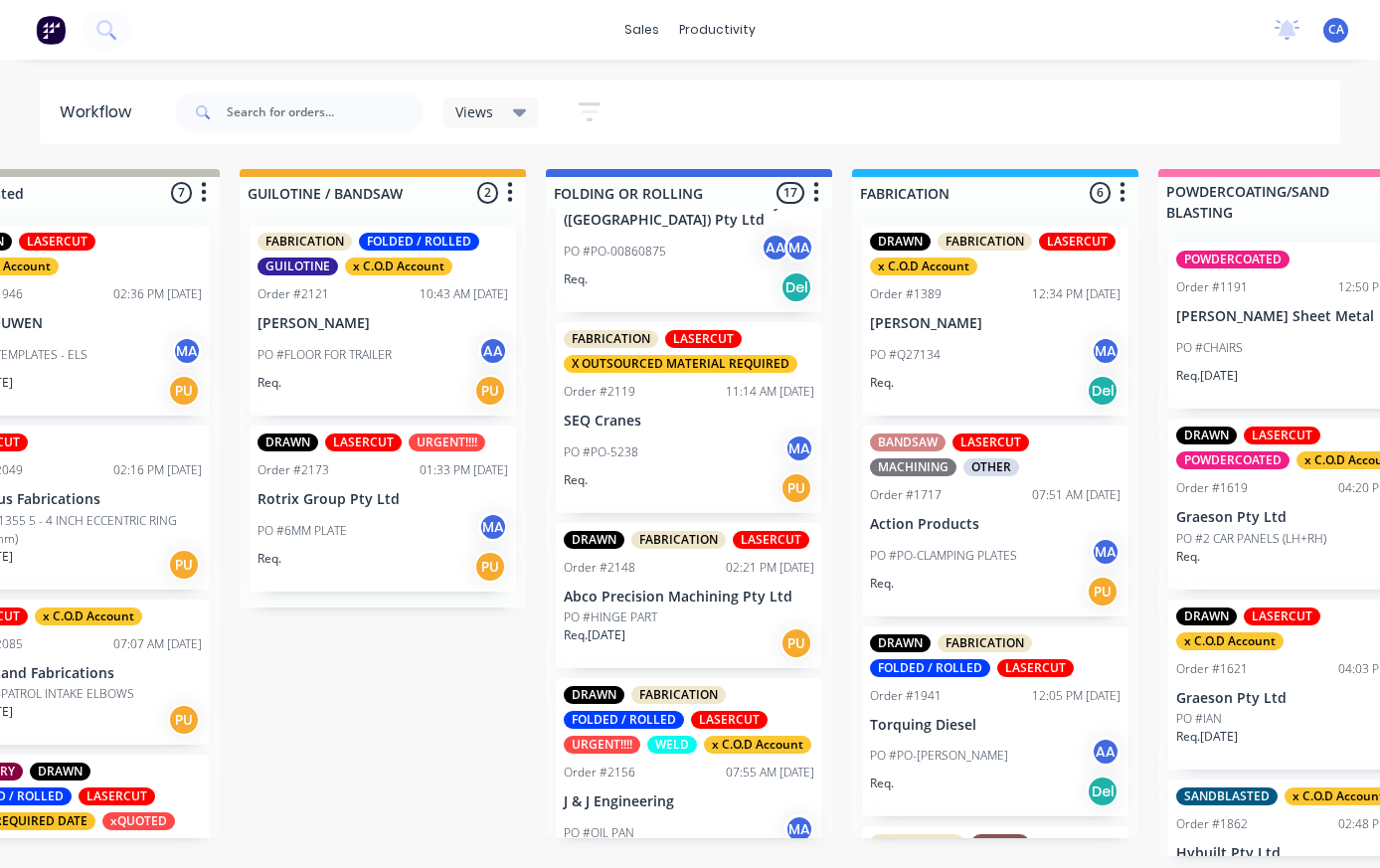 click on "LASERCUT" at bounding box center [729, 720] 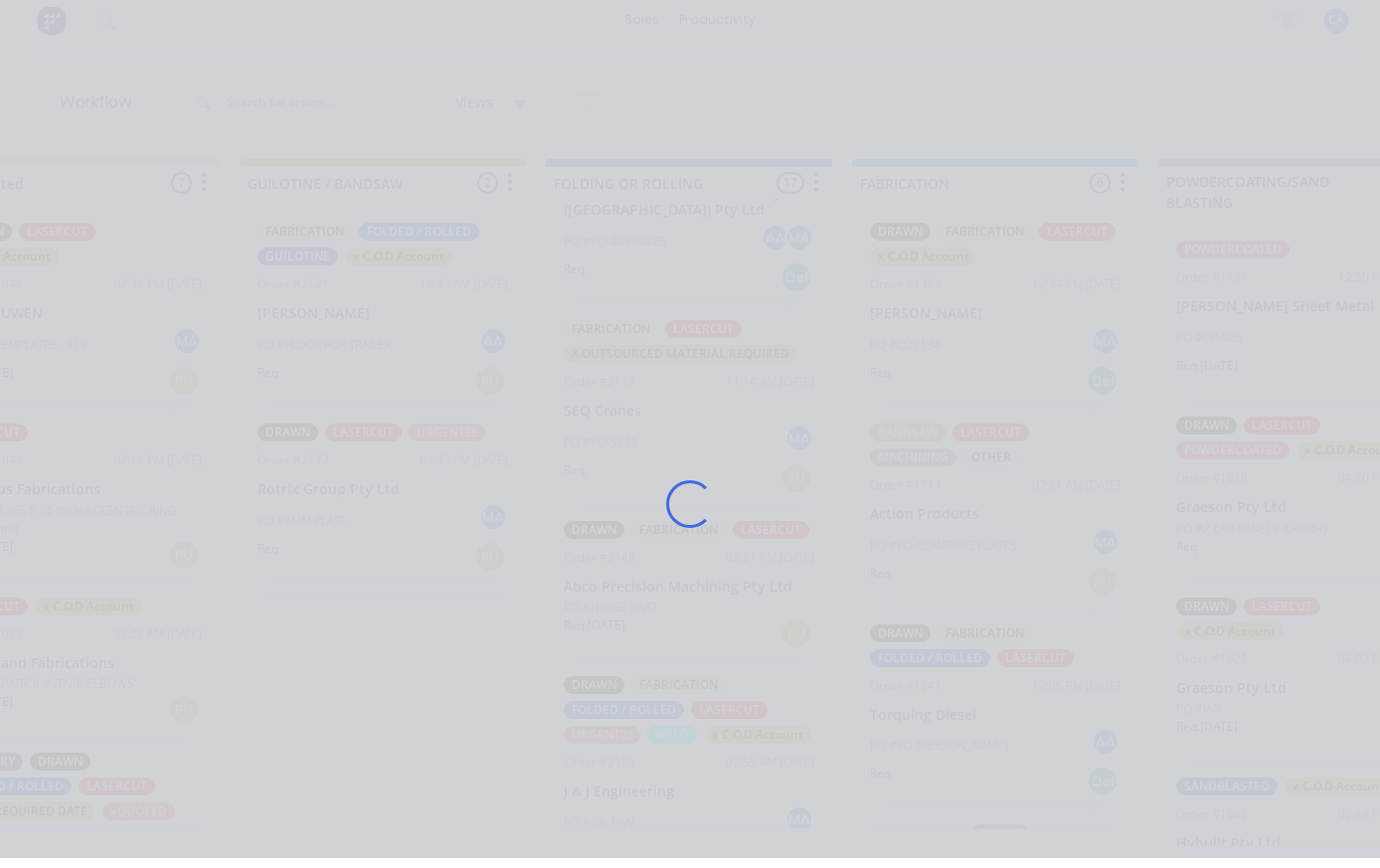 scroll, scrollTop: 28, scrollLeft: 722, axis: both 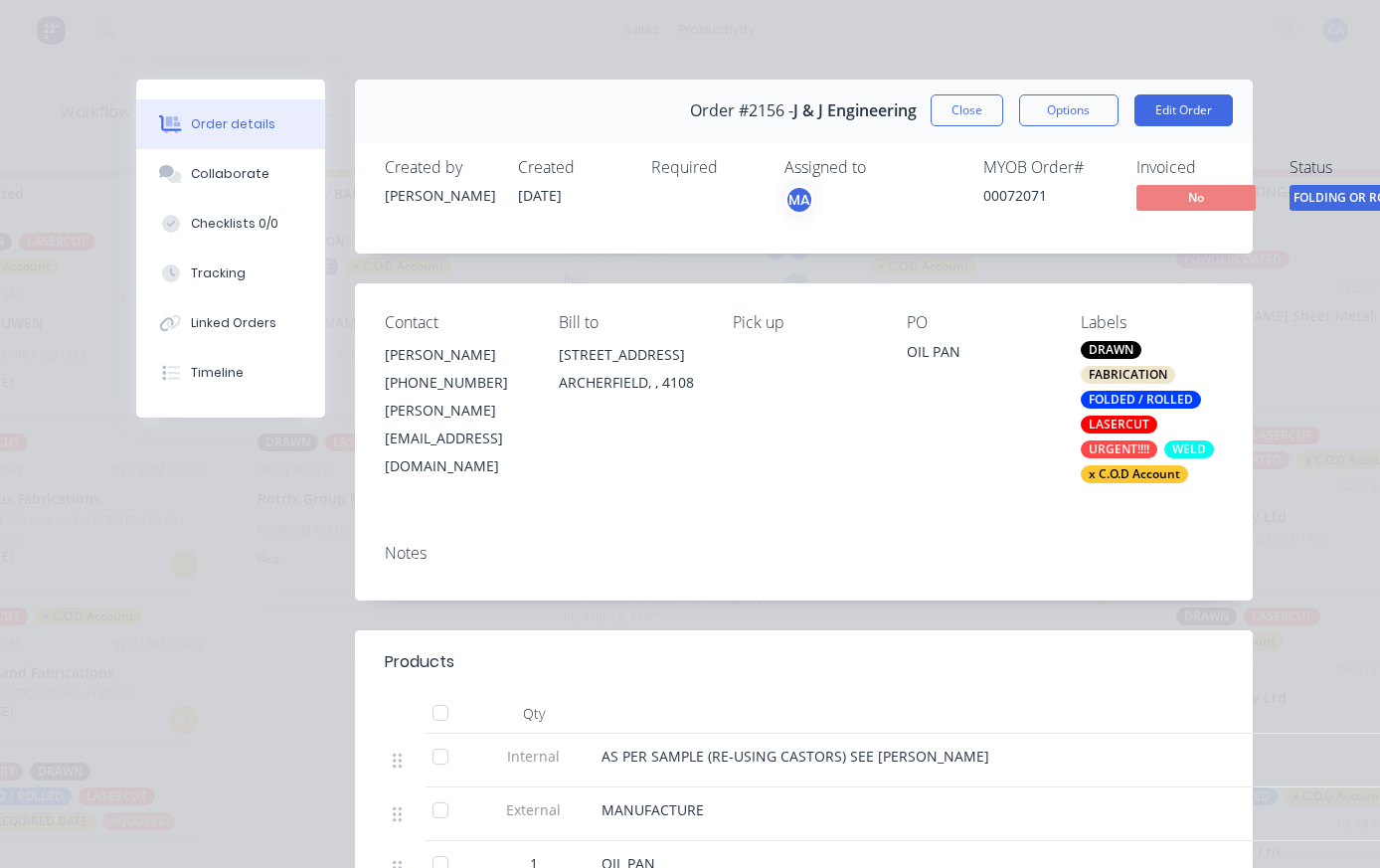 click on "Close" at bounding box center [966, 110] 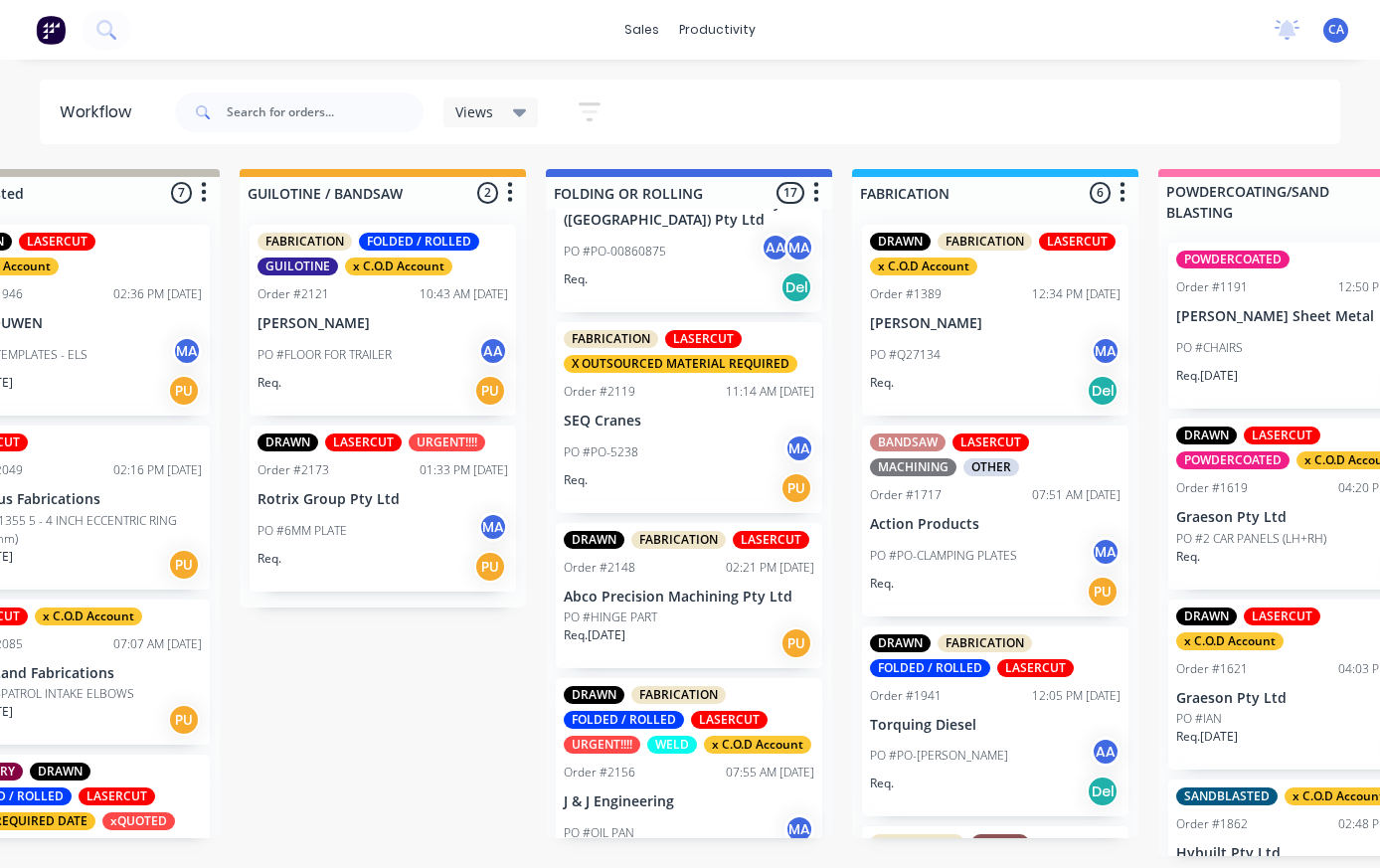 click on "PO #PO-5238 MA" at bounding box center (689, 452) 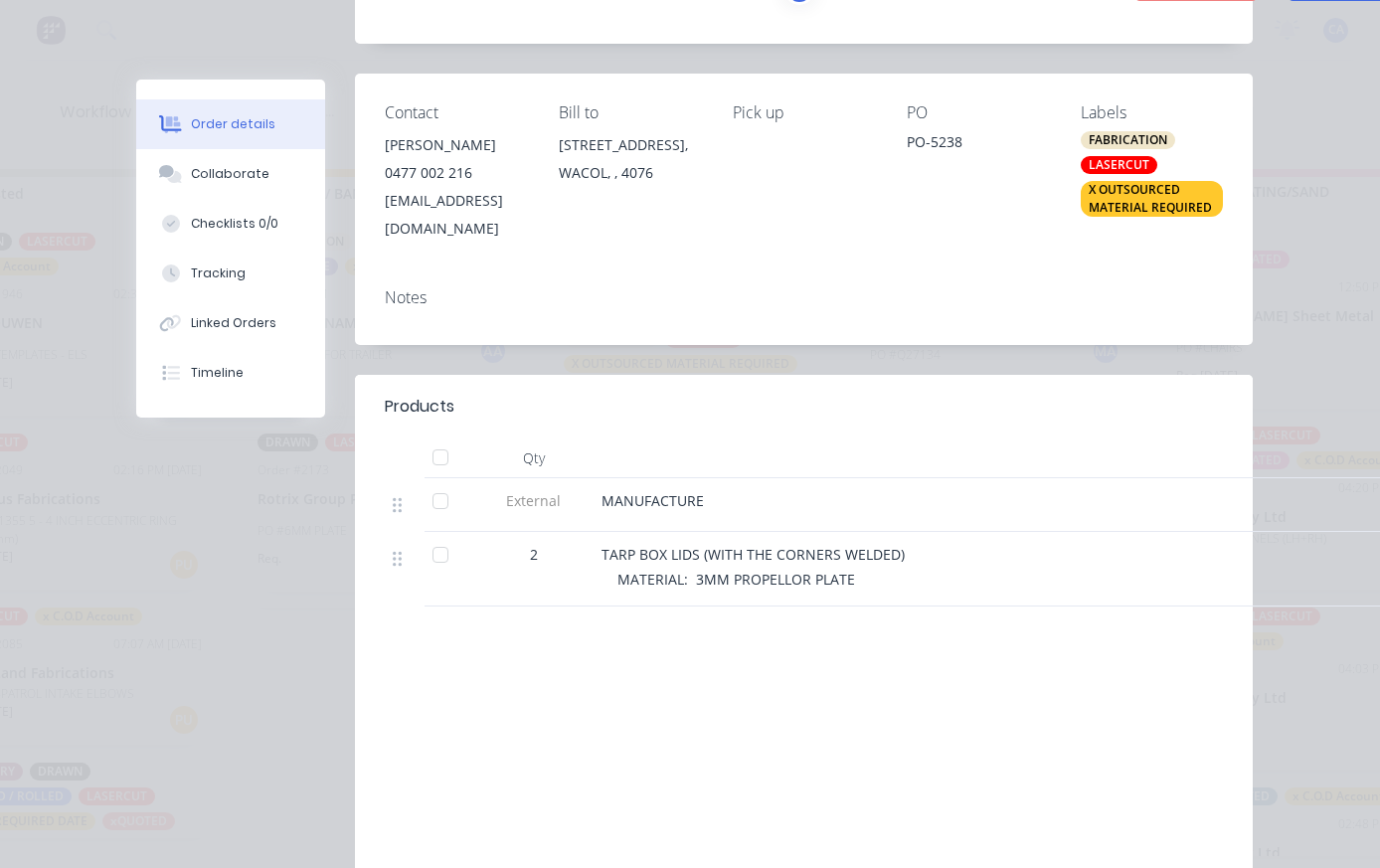 scroll, scrollTop: 222, scrollLeft: 0, axis: vertical 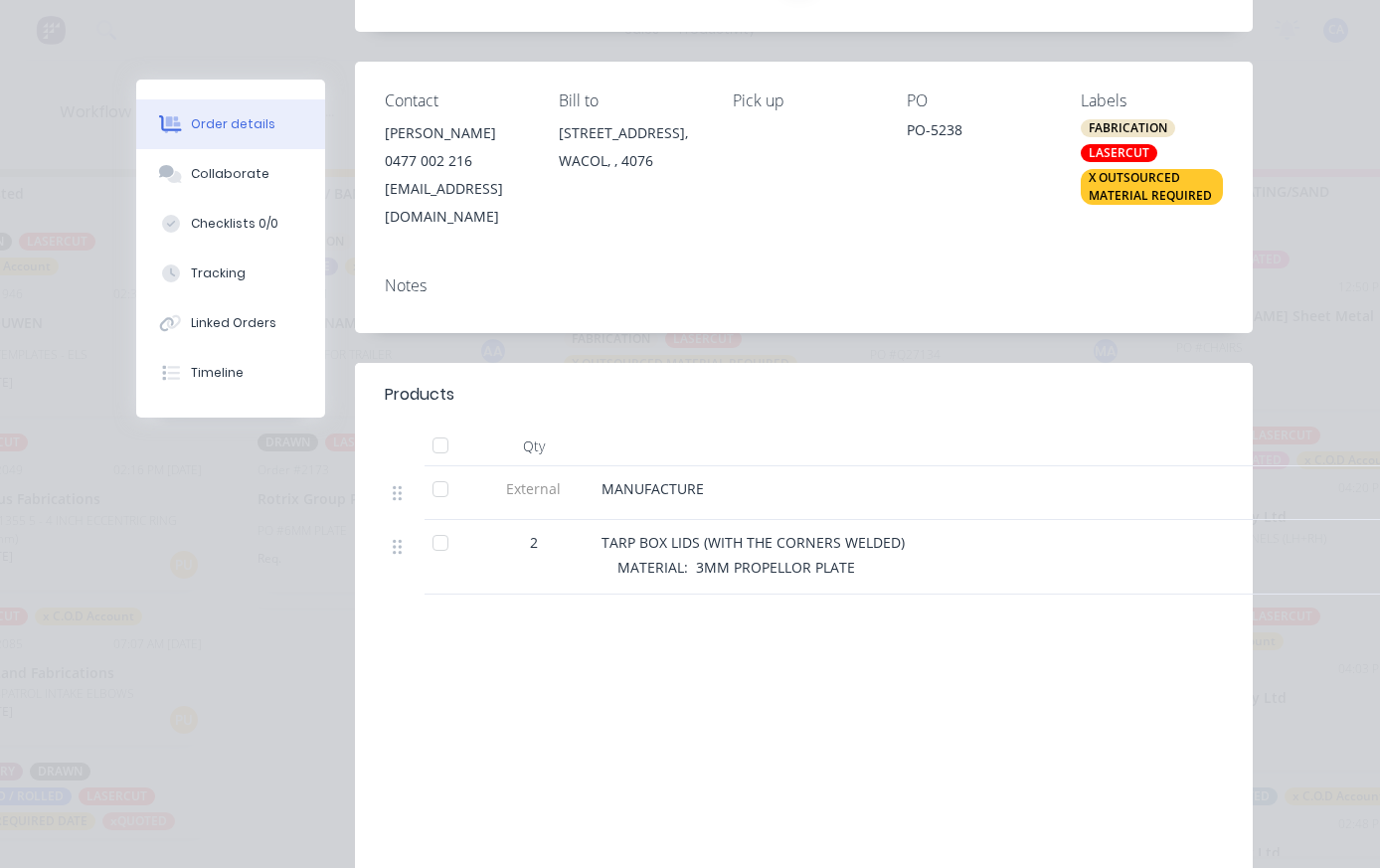 click on "Order details Collaborate Checklists 0/0 Tracking Linked Orders Timeline   Order details   Collaborate   Checklists   Tracking   Linked Orders   Timeline Order #2119 -  SEQ Cranes Close   Options     Edit Order   Created by [PERSON_NAME] Created [DATE] Required Assigned to MA MYOB   Order  # 00072036 Invoiced No Status FOLDING OR ROLL... Contact [PERSON_NAME]  [PHONE_NUMBER] [EMAIL_ADDRESS][DOMAIN_NAME] Bill to [STREET_ADDRESS] Pick up PO PO-5238 Labels FABRICATION LASERCUT X OUTSOURCED MATERIAL REQUIRED Create new label Notes Products Qty External MANUFACTURE 2 TARP BOX LIDS (WITH THE CORNERS WELDED) MATERIAL:  3MM PROPELLOR PLATE Labour $0.00 Sub total $0.00 Margin $0.00  ( 0.00 %) Tax $0.00 Total $0.00" at bounding box center [690, 434] 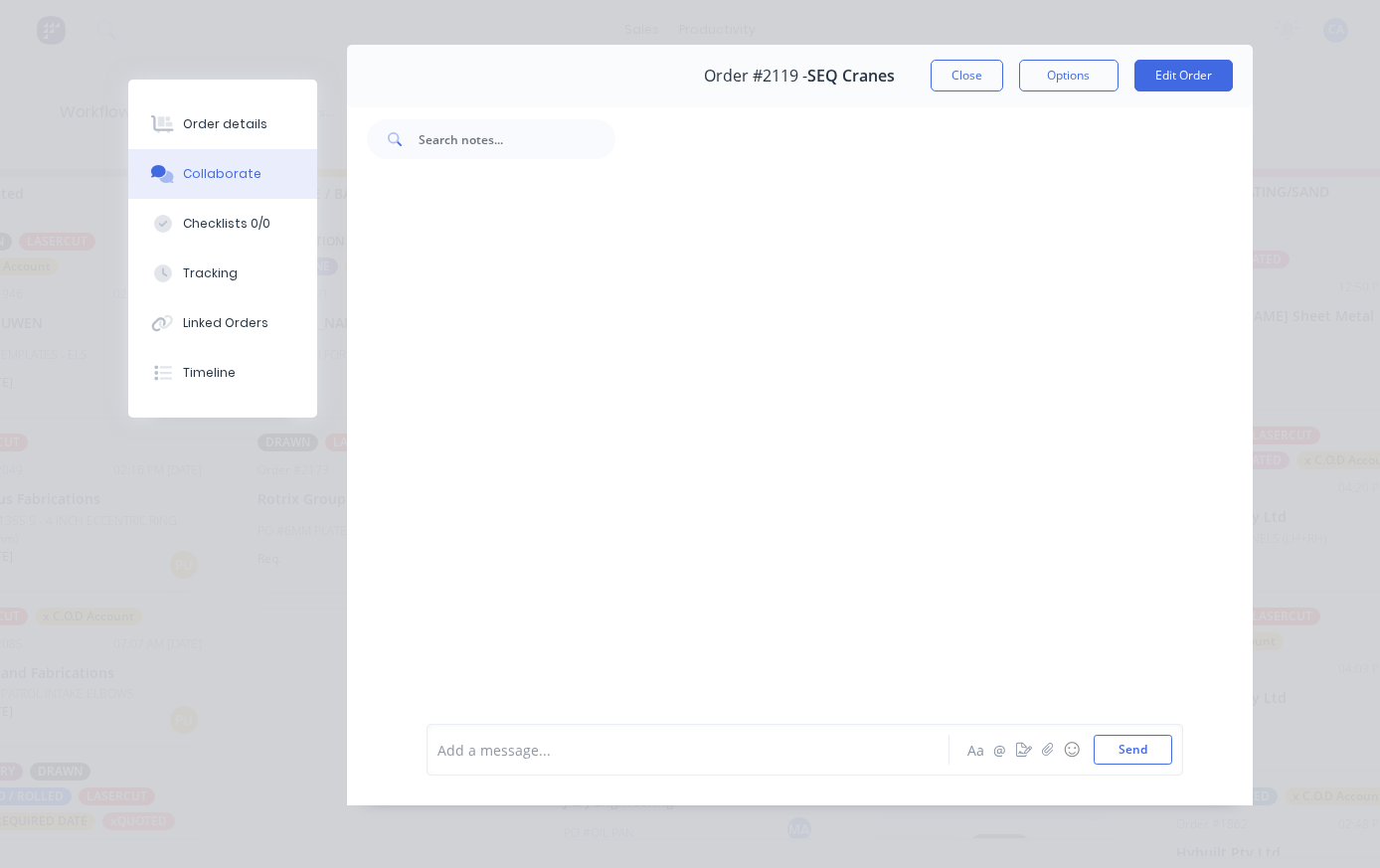 scroll, scrollTop: 73, scrollLeft: 0, axis: vertical 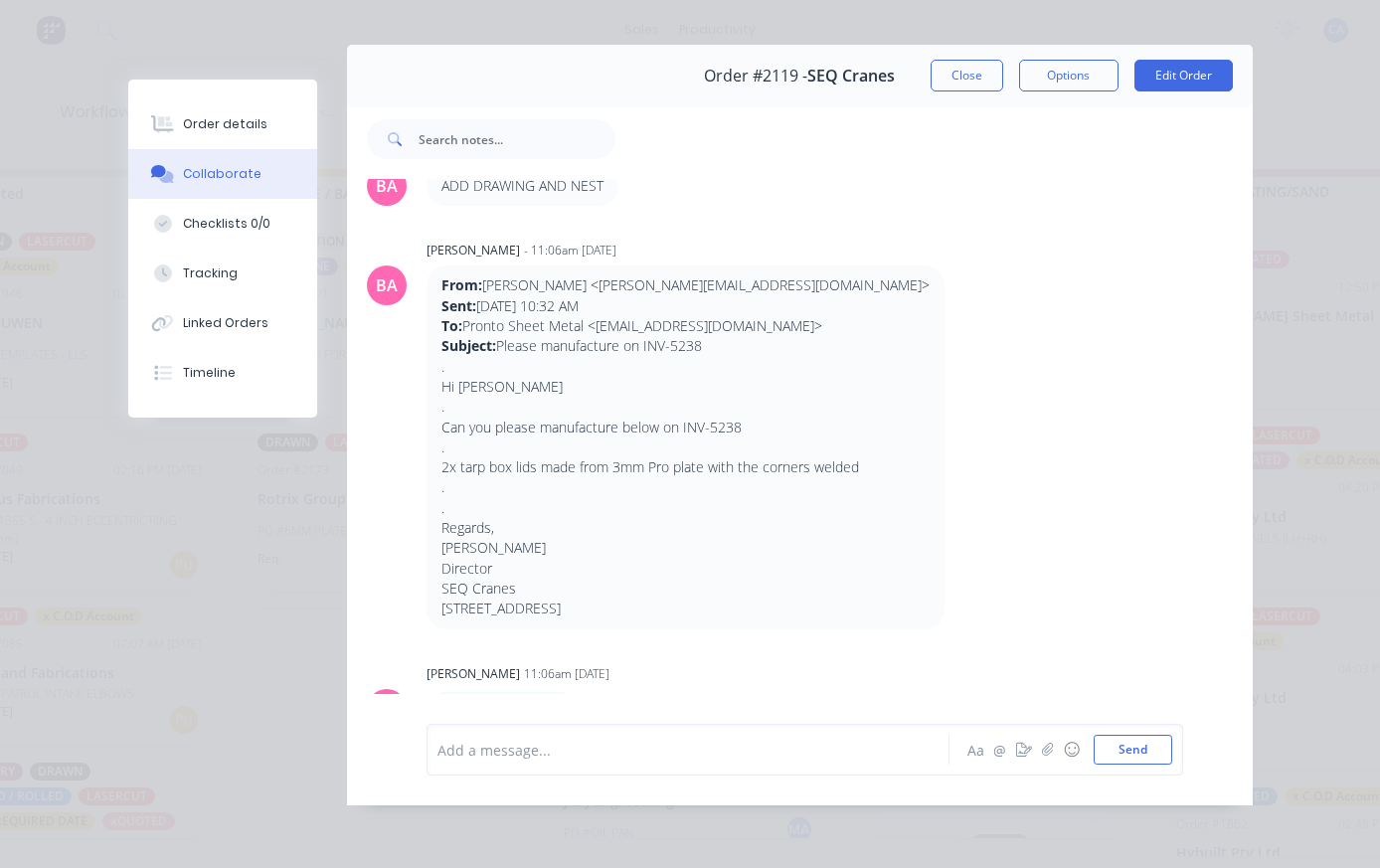 click on "Close" at bounding box center (966, 76) 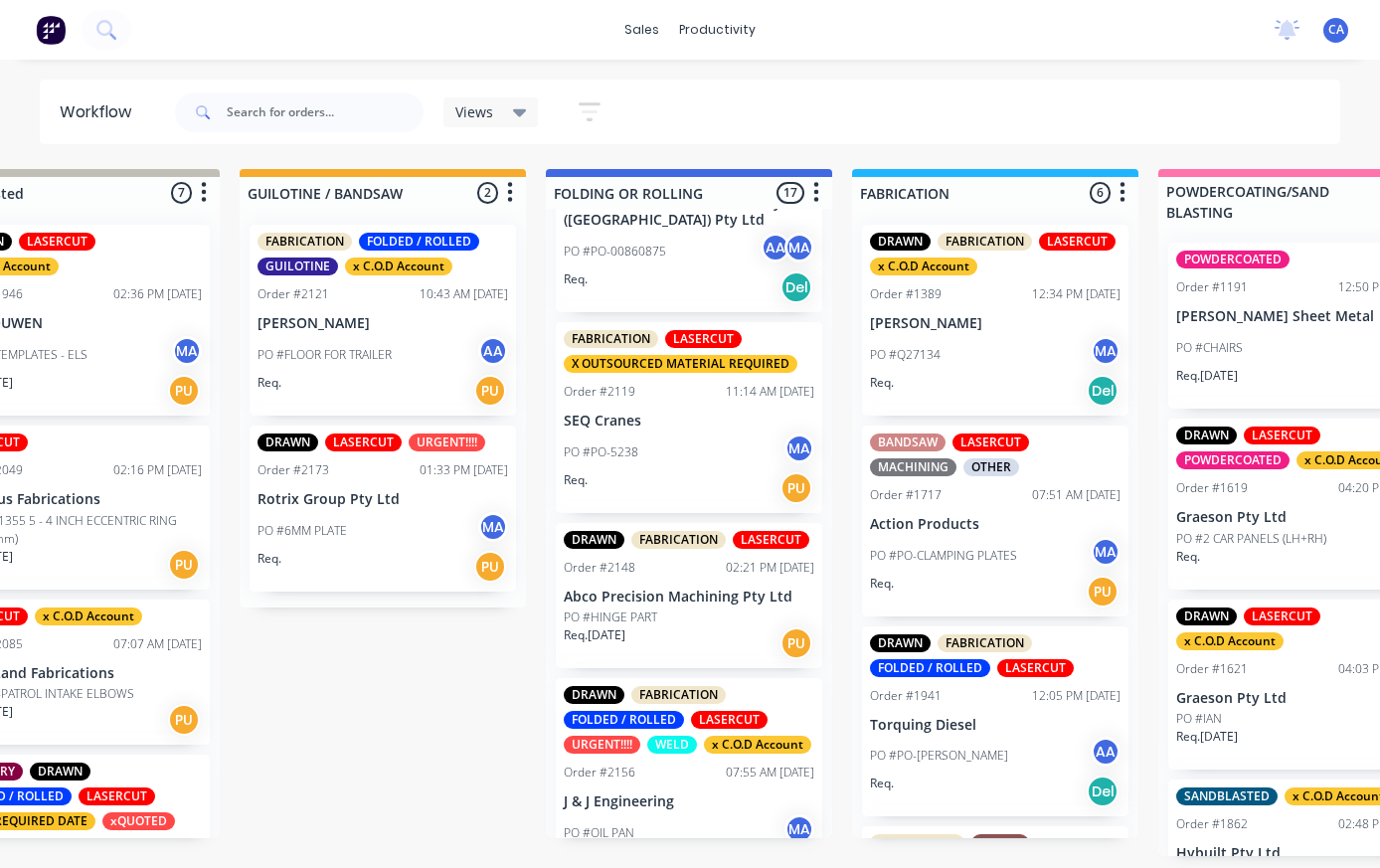 click 